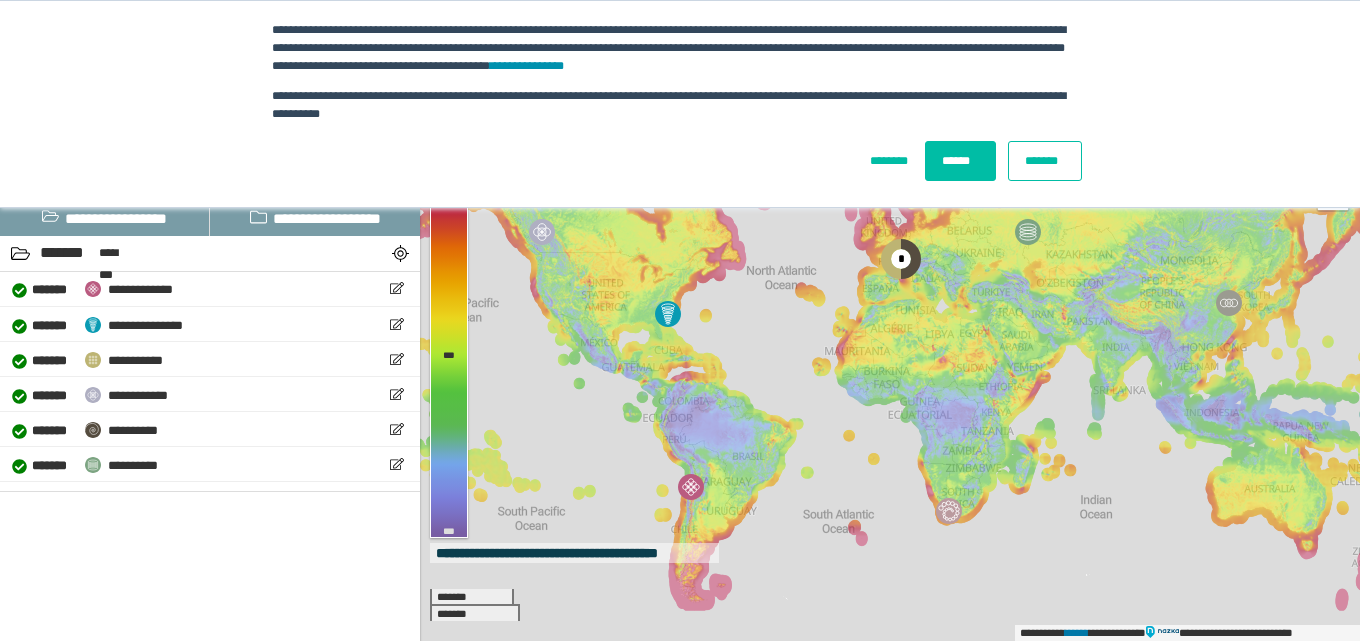 scroll, scrollTop: 0, scrollLeft: 0, axis: both 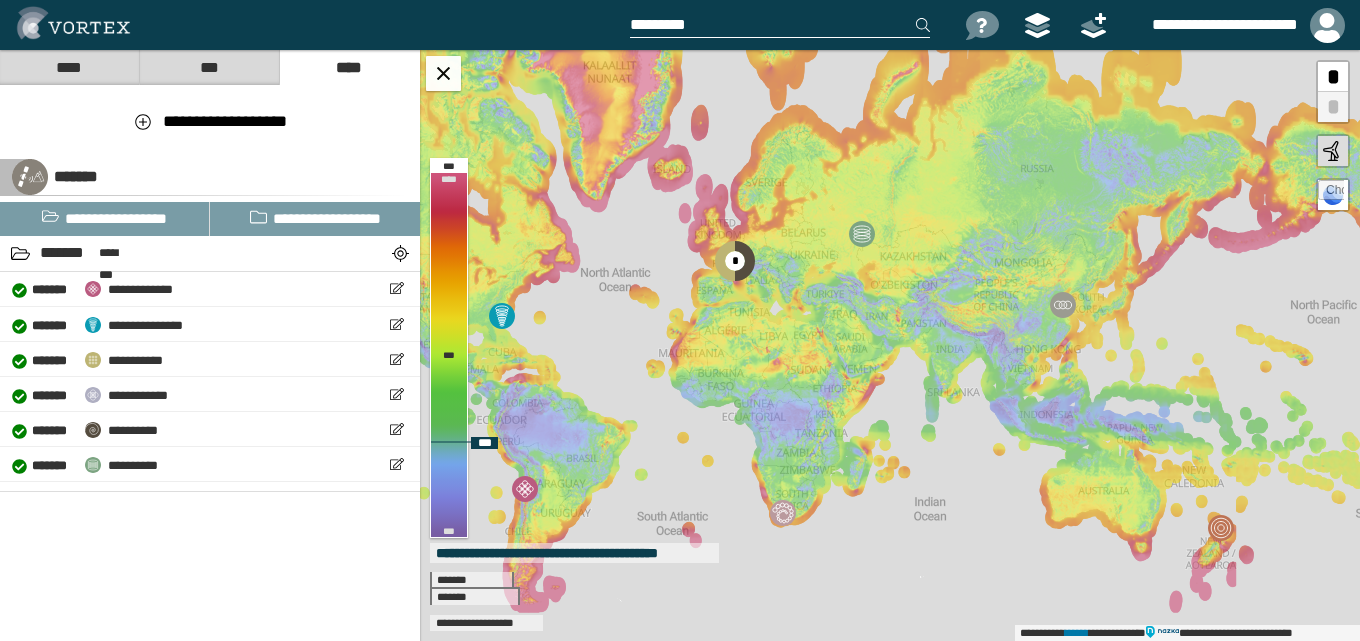 drag, startPoint x: 1057, startPoint y: 322, endPoint x: 854, endPoint y: 320, distance: 203.00986 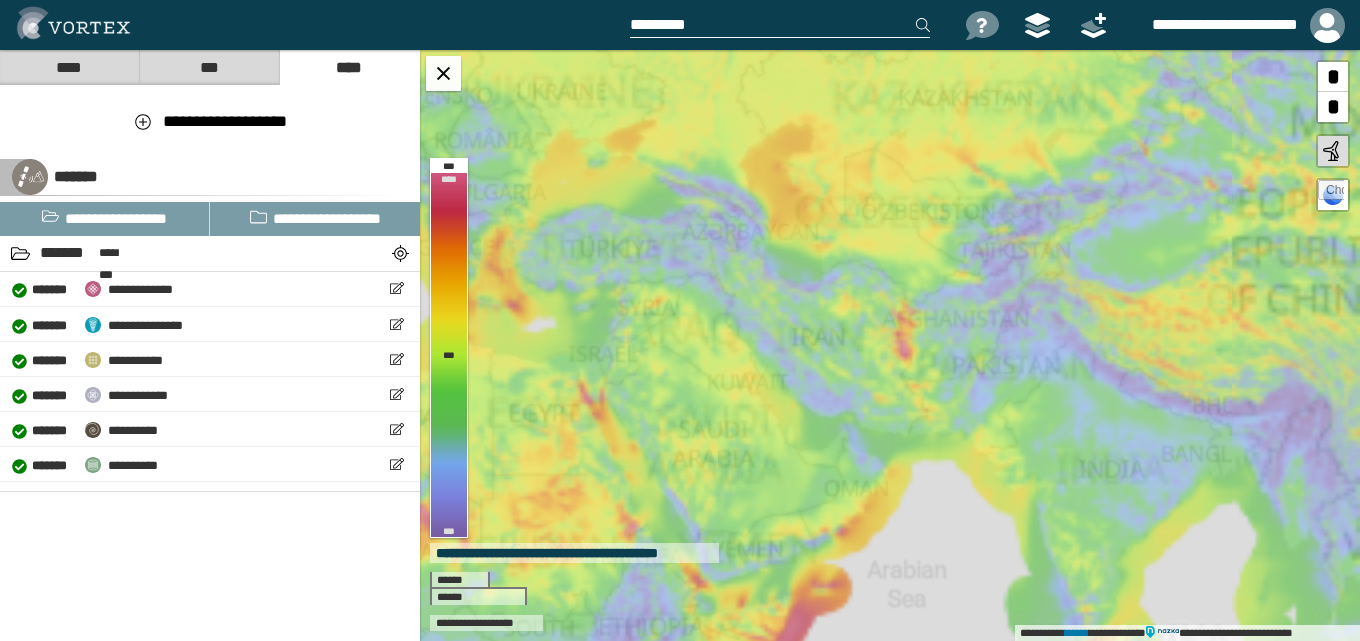 drag, startPoint x: 802, startPoint y: 282, endPoint x: 825, endPoint y: 324, distance: 47.88528 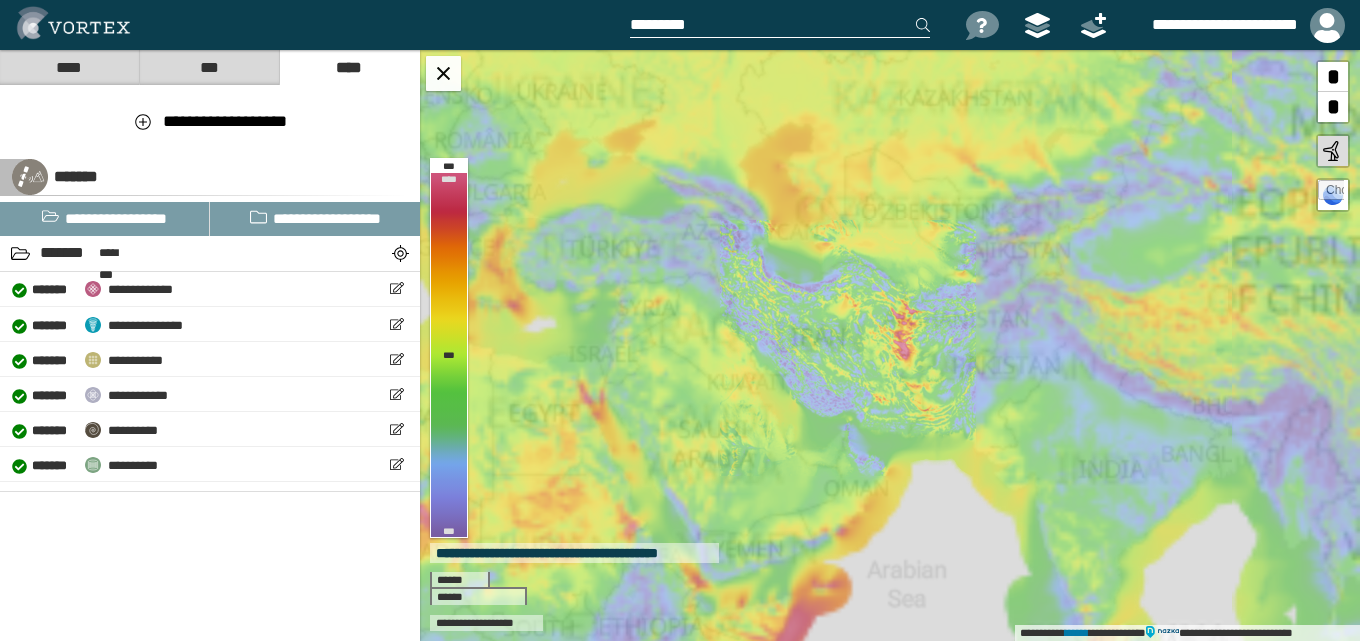 click on "***" at bounding box center [209, 67] 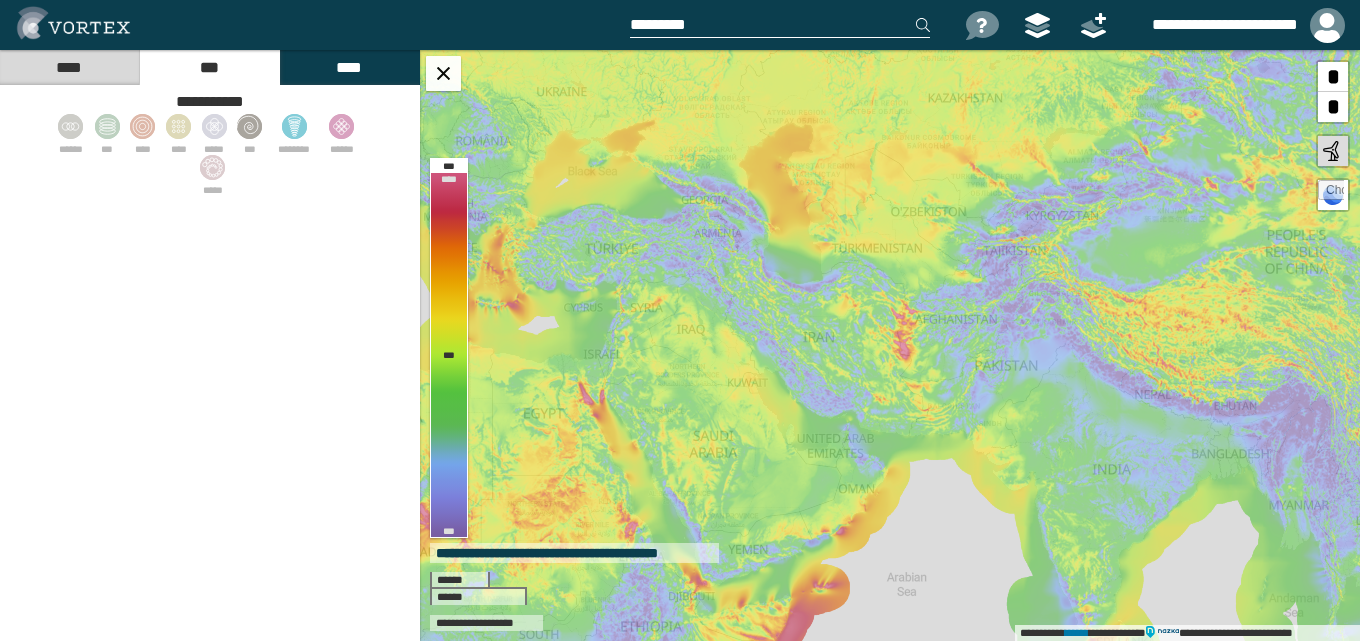 click on "****" at bounding box center (349, 67) 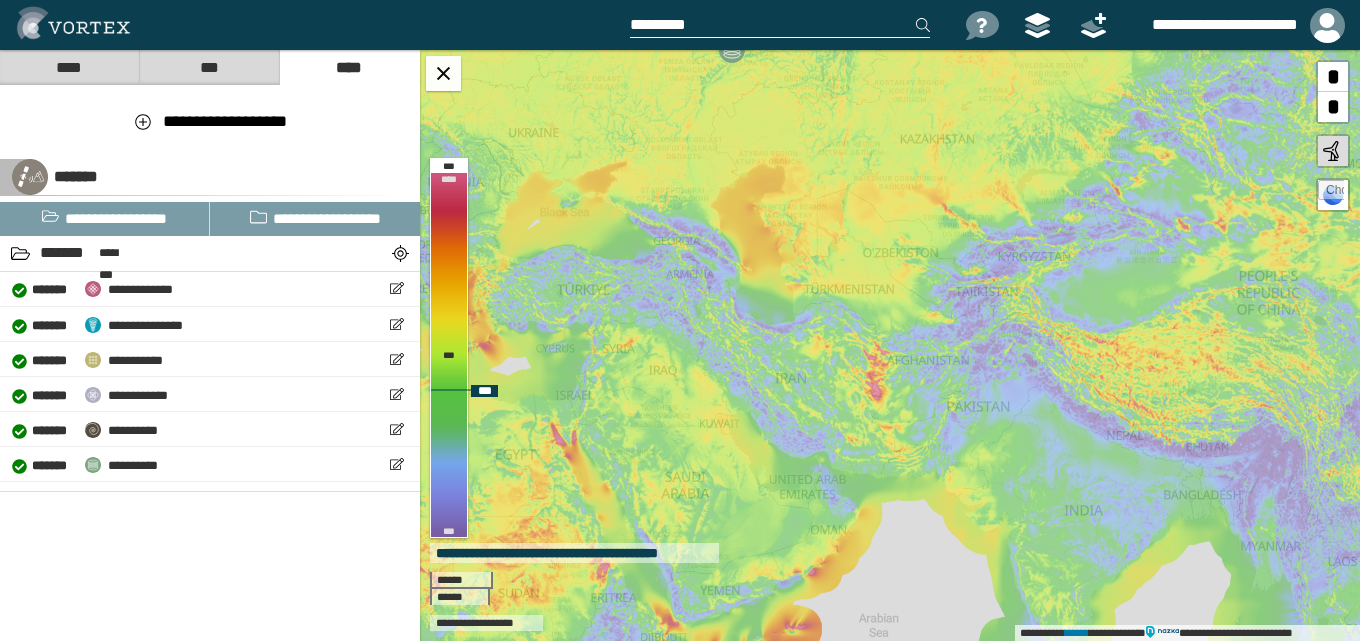 drag, startPoint x: 920, startPoint y: 290, endPoint x: 885, endPoint y: 331, distance: 53.90733 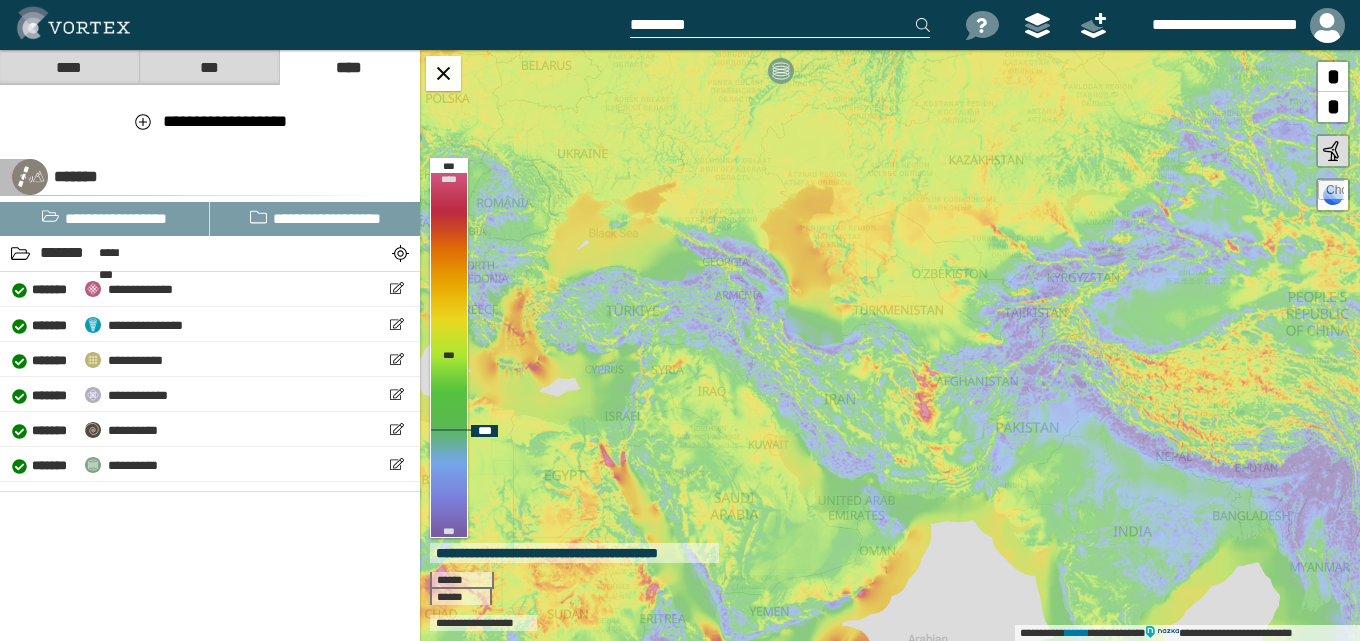 click on "**********" at bounding box center (890, 345) 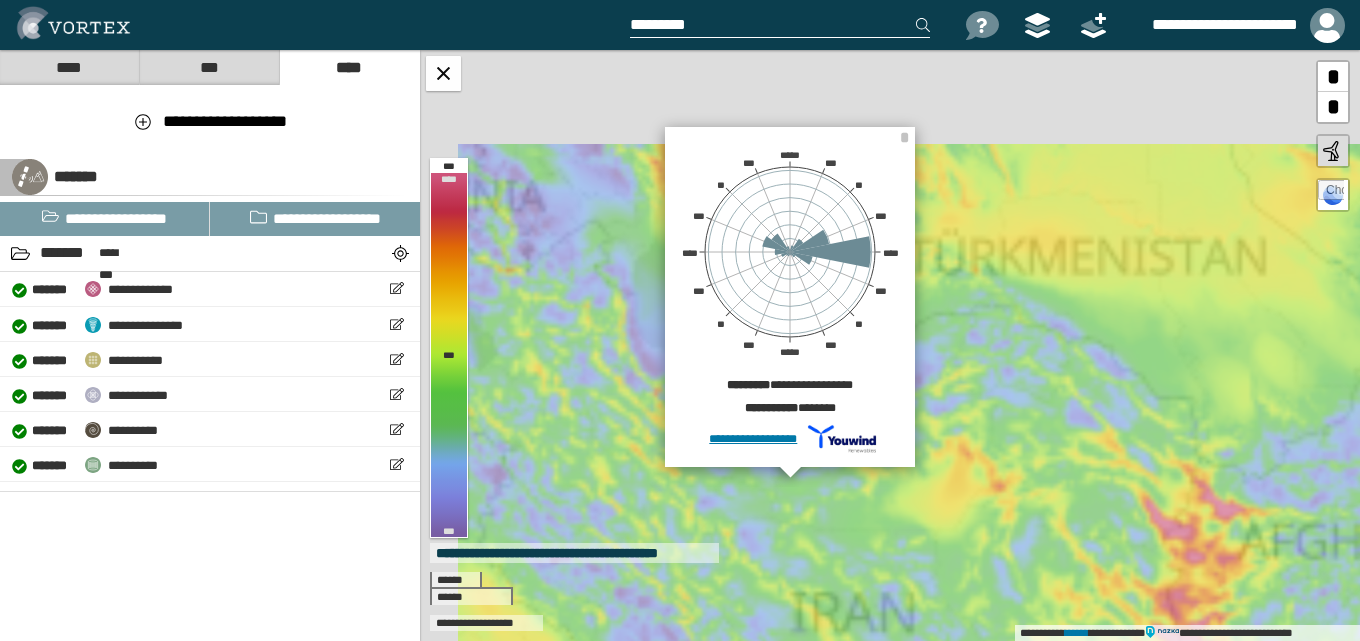 drag, startPoint x: 835, startPoint y: 317, endPoint x: 969, endPoint y: 450, distance: 188.79883 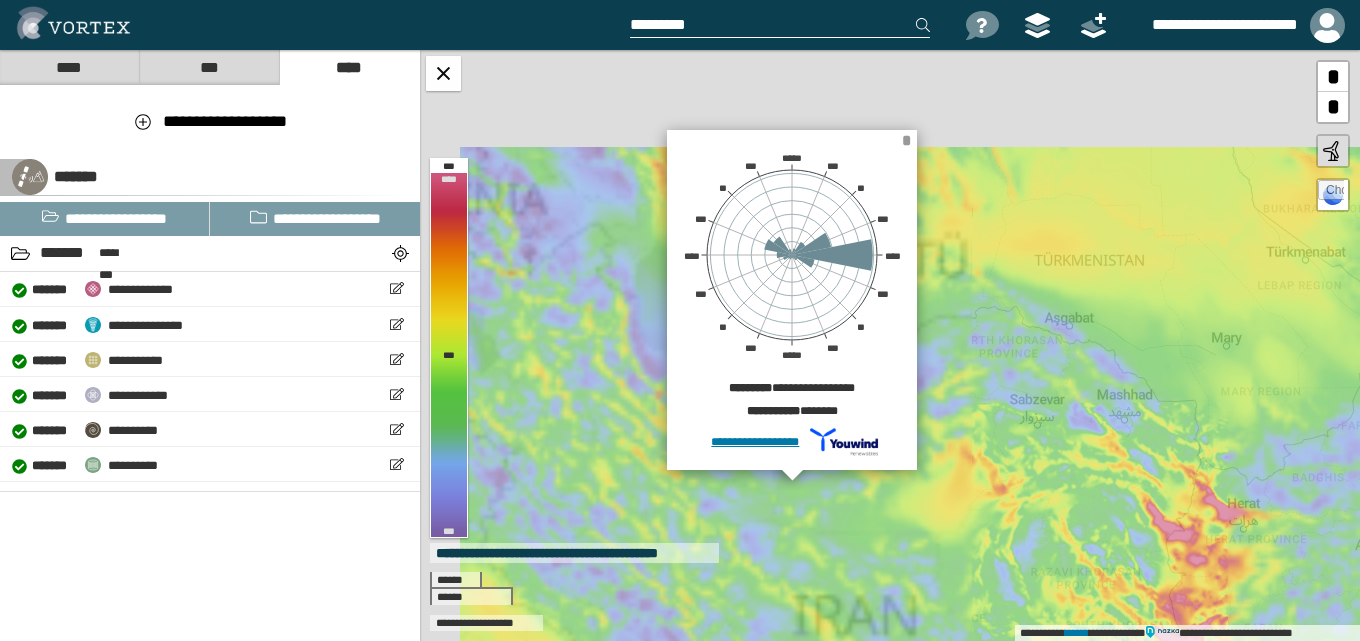 click on "*" at bounding box center [906, 140] 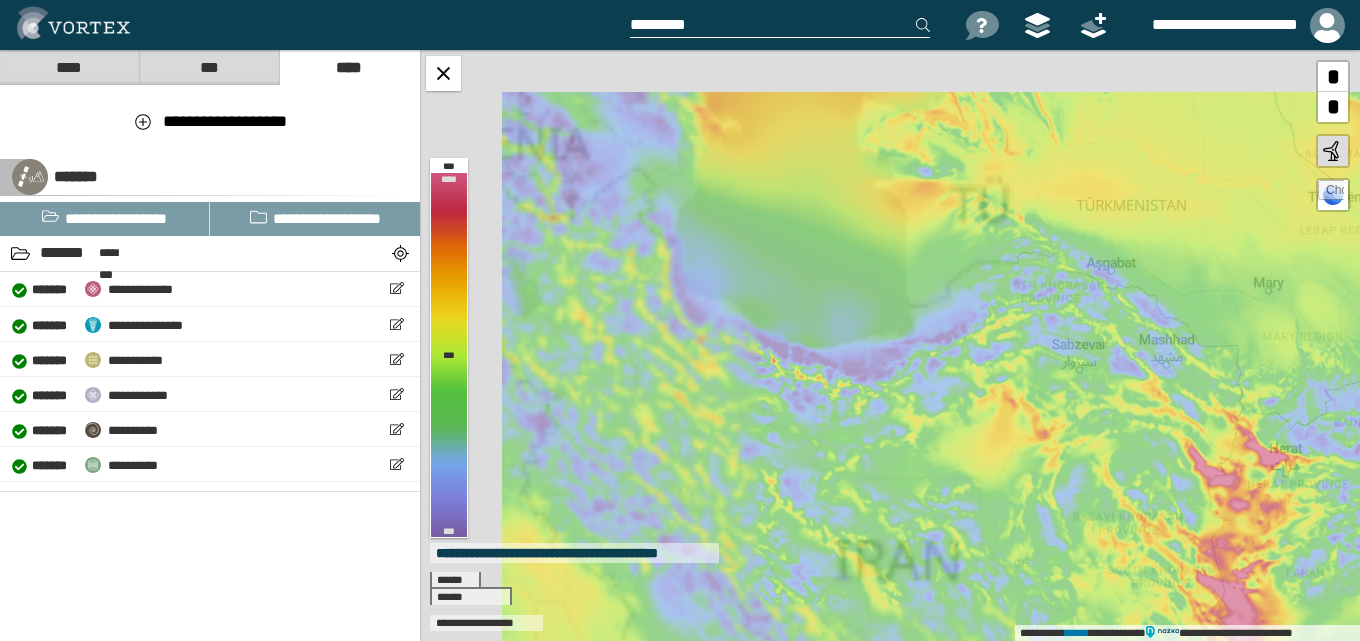 drag, startPoint x: 690, startPoint y: 487, endPoint x: 735, endPoint y: 392, distance: 105.11898 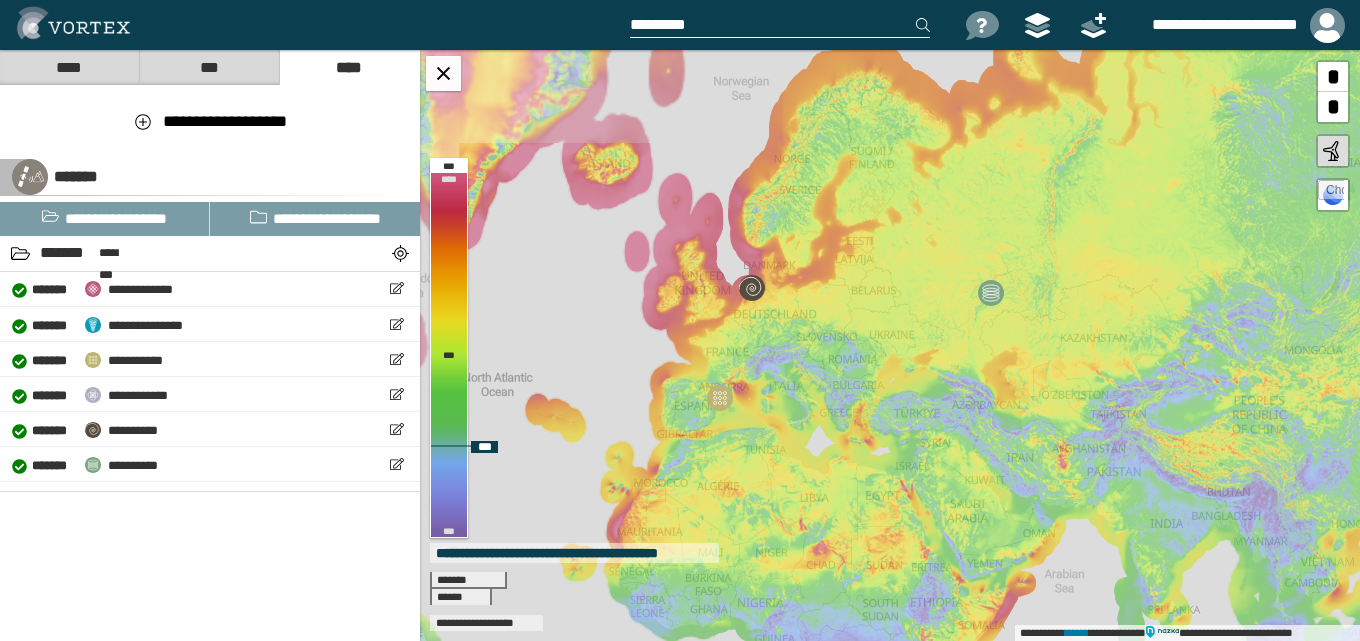 drag, startPoint x: 766, startPoint y: 320, endPoint x: 940, endPoint y: 401, distance: 191.92967 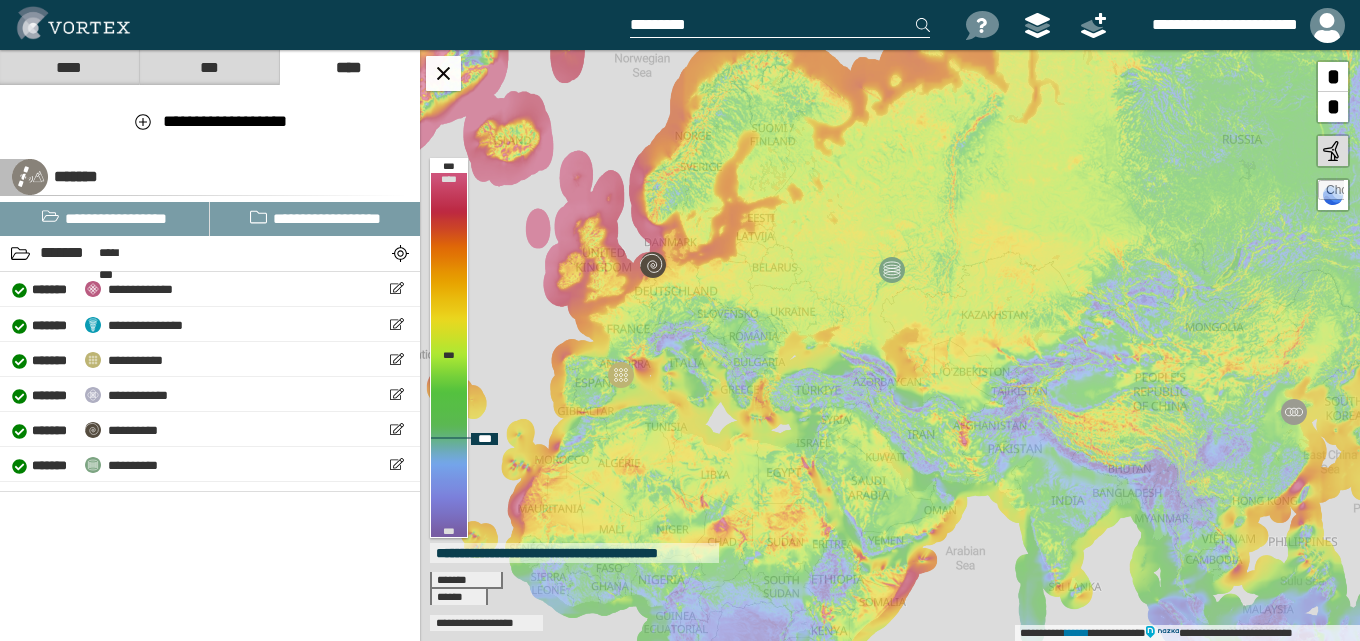 drag, startPoint x: 982, startPoint y: 435, endPoint x: 850, endPoint y: 415, distance: 133.50656 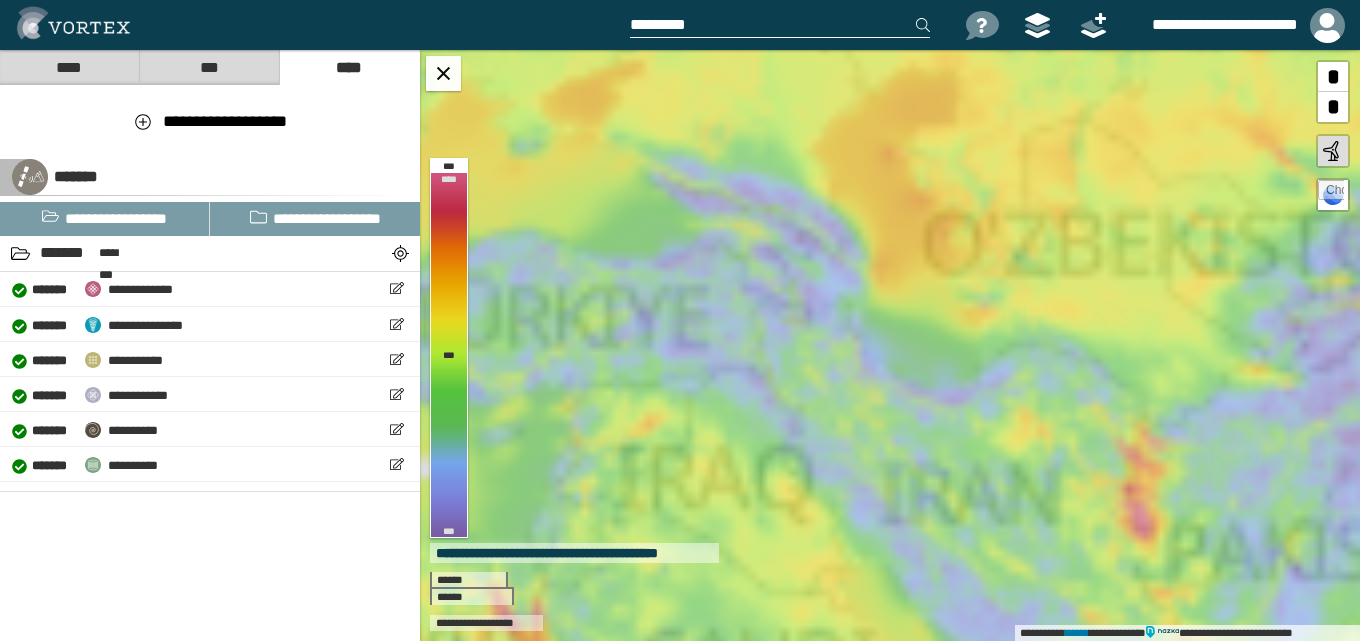 drag, startPoint x: 961, startPoint y: 489, endPoint x: 760, endPoint y: 421, distance: 212.19095 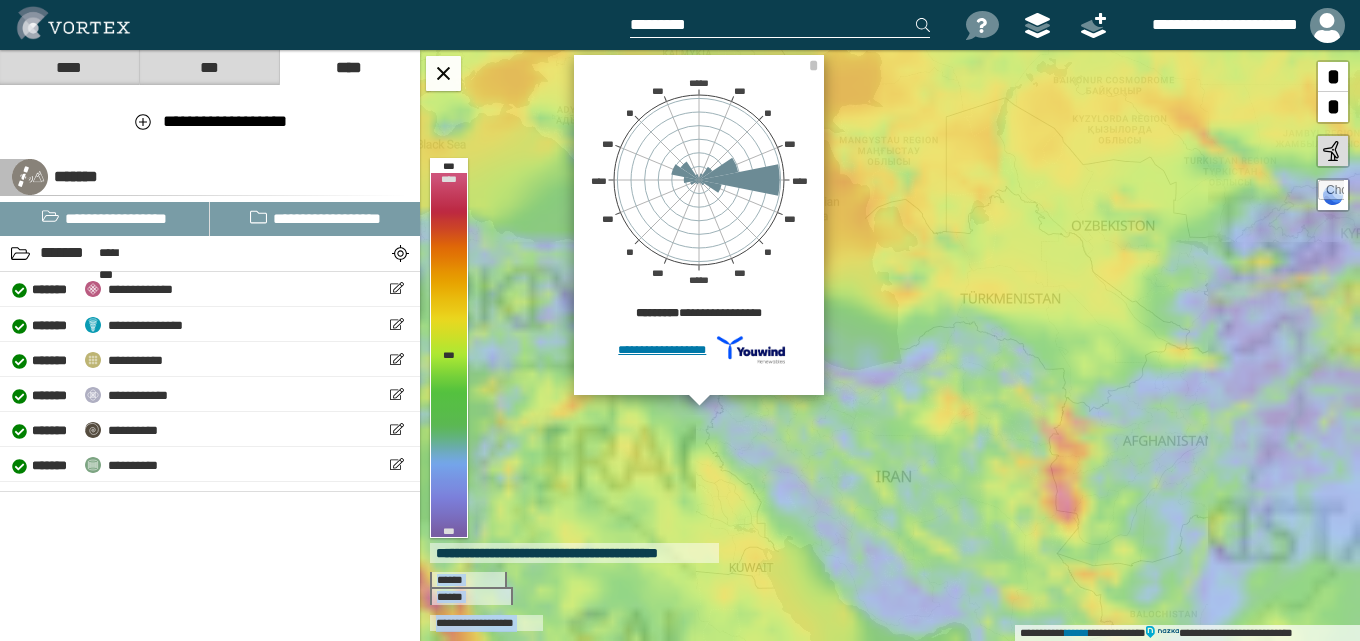 drag, startPoint x: 868, startPoint y: 426, endPoint x: 732, endPoint y: 400, distance: 138.463 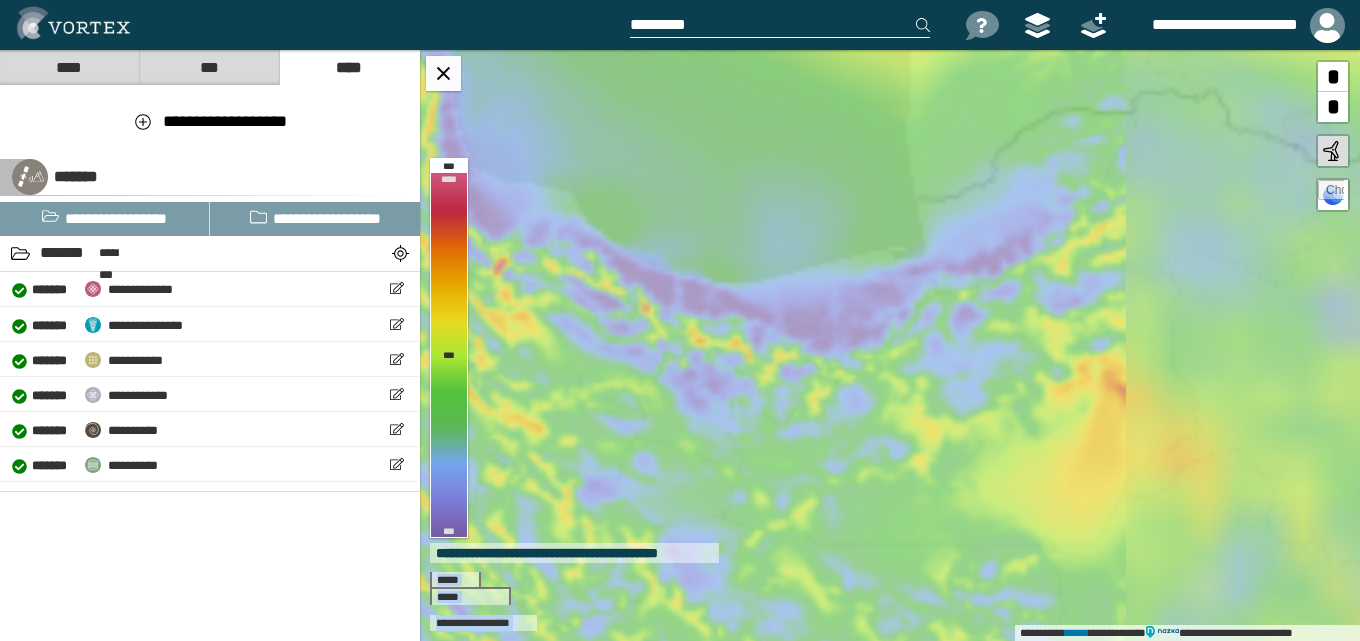 drag, startPoint x: 743, startPoint y: 363, endPoint x: 774, endPoint y: 382, distance: 36.359318 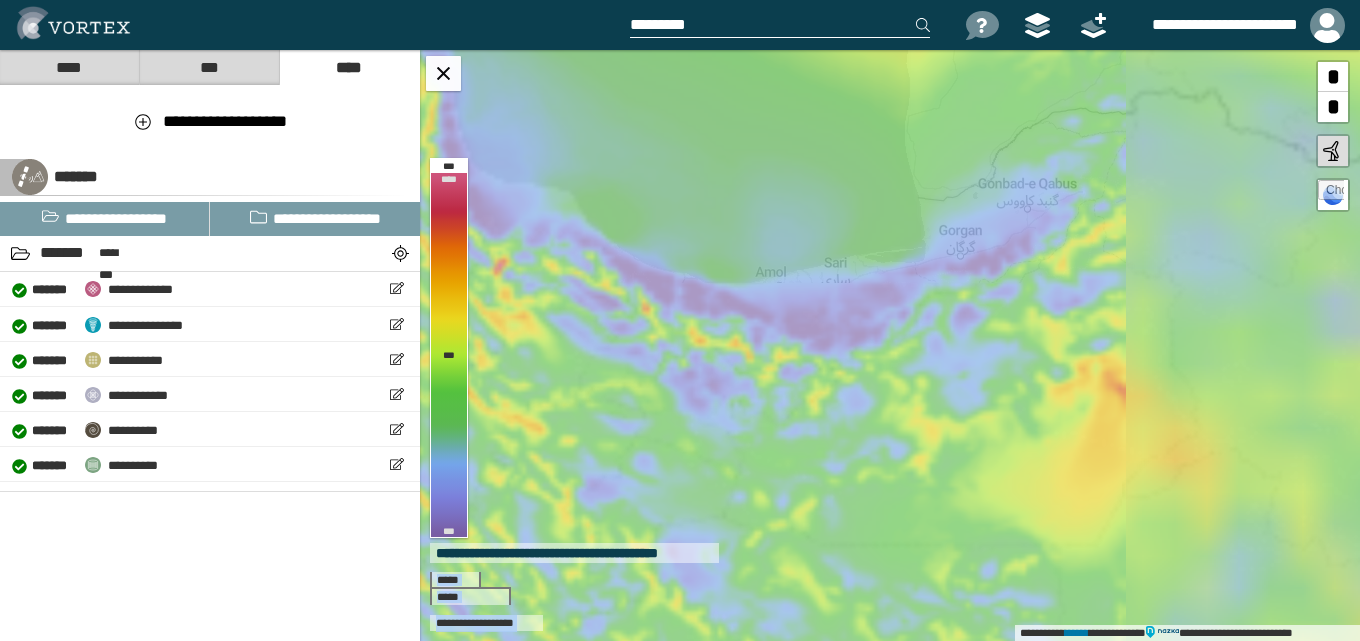 click on "**********" at bounding box center (890, 345) 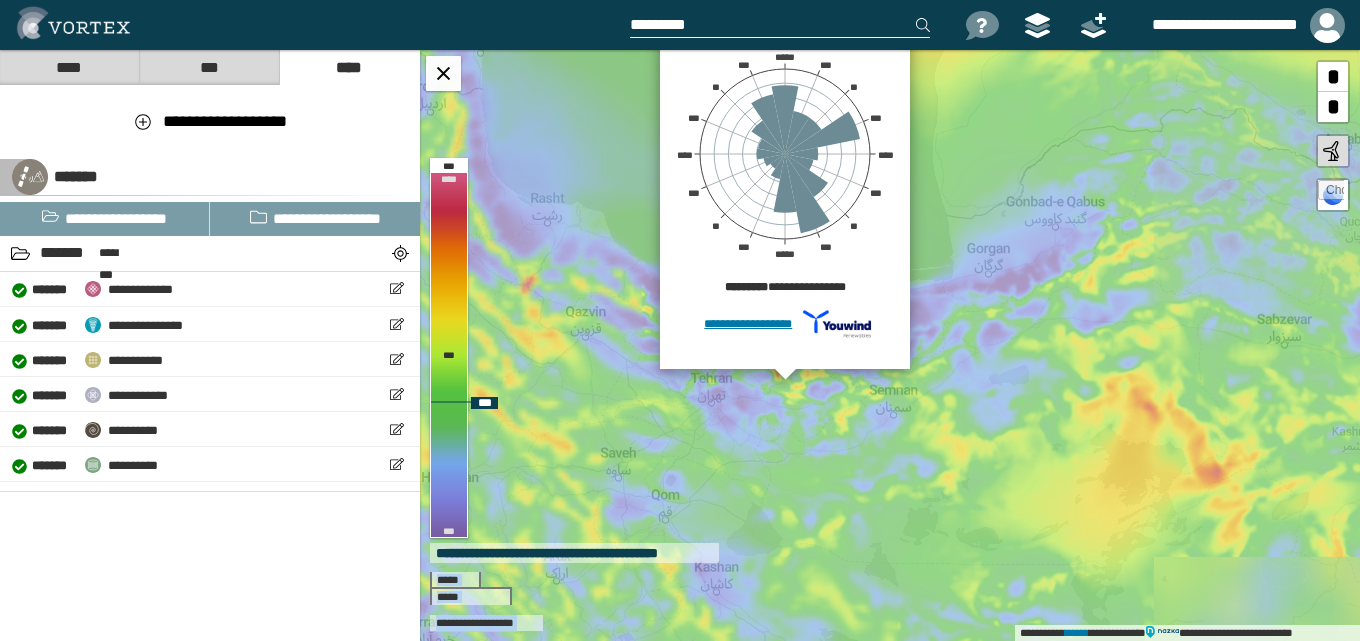 drag, startPoint x: 781, startPoint y: 466, endPoint x: 812, endPoint y: 441, distance: 39.824615 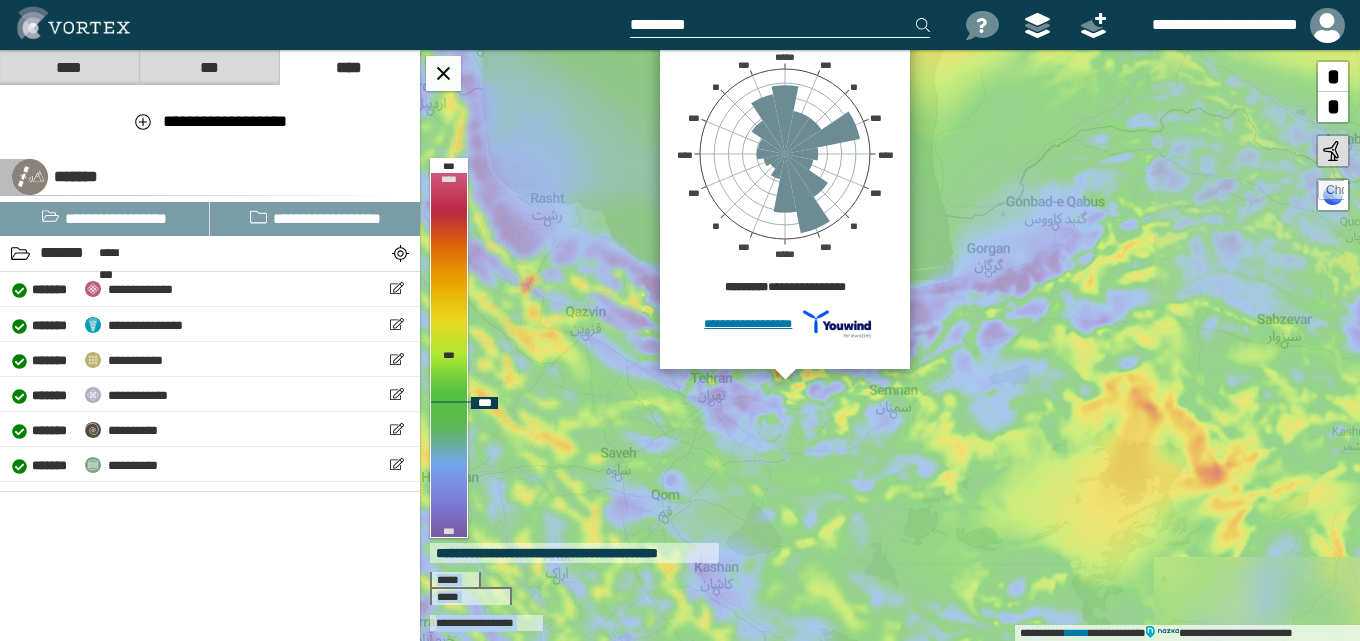 click on "**********" at bounding box center [890, 345] 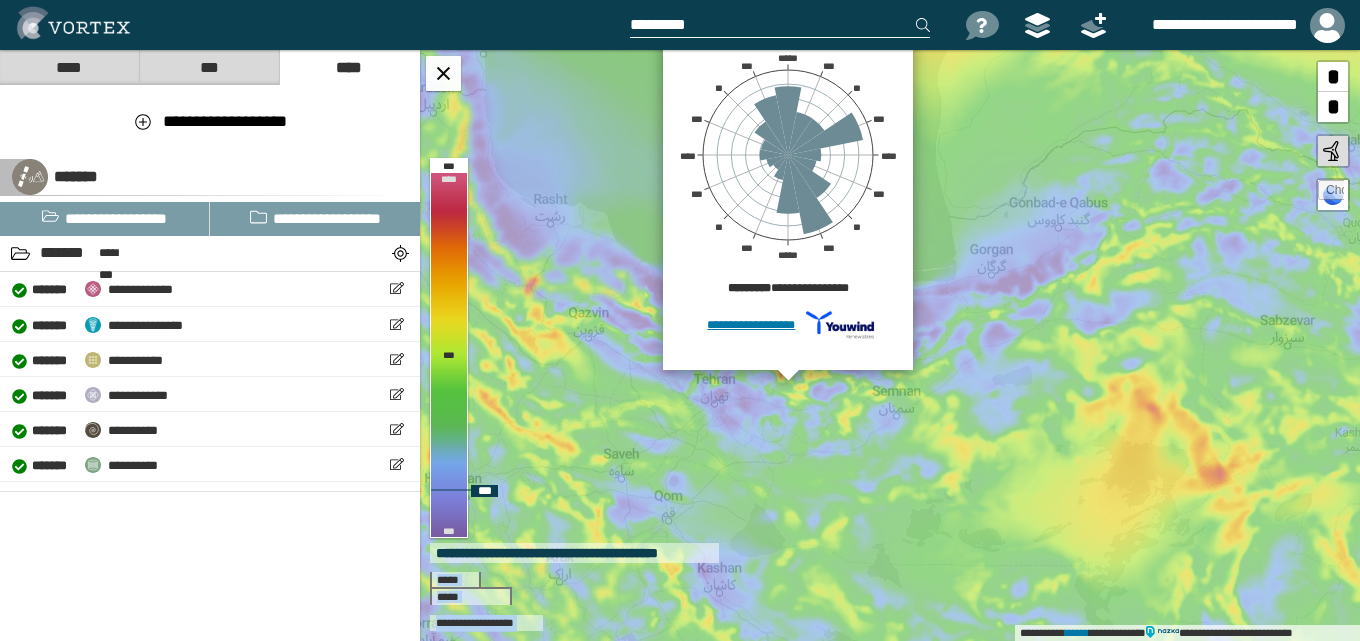 click on "**********" at bounding box center [890, 345] 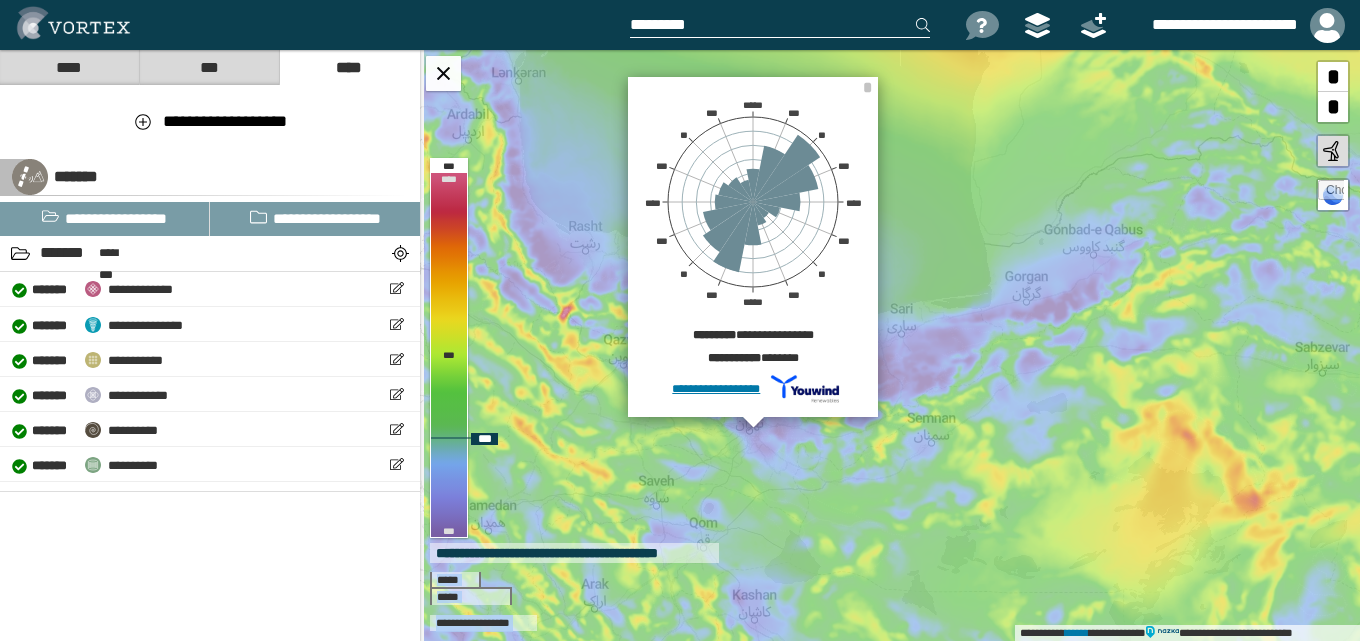 drag, startPoint x: 761, startPoint y: 472, endPoint x: 790, endPoint y: 491, distance: 34.669872 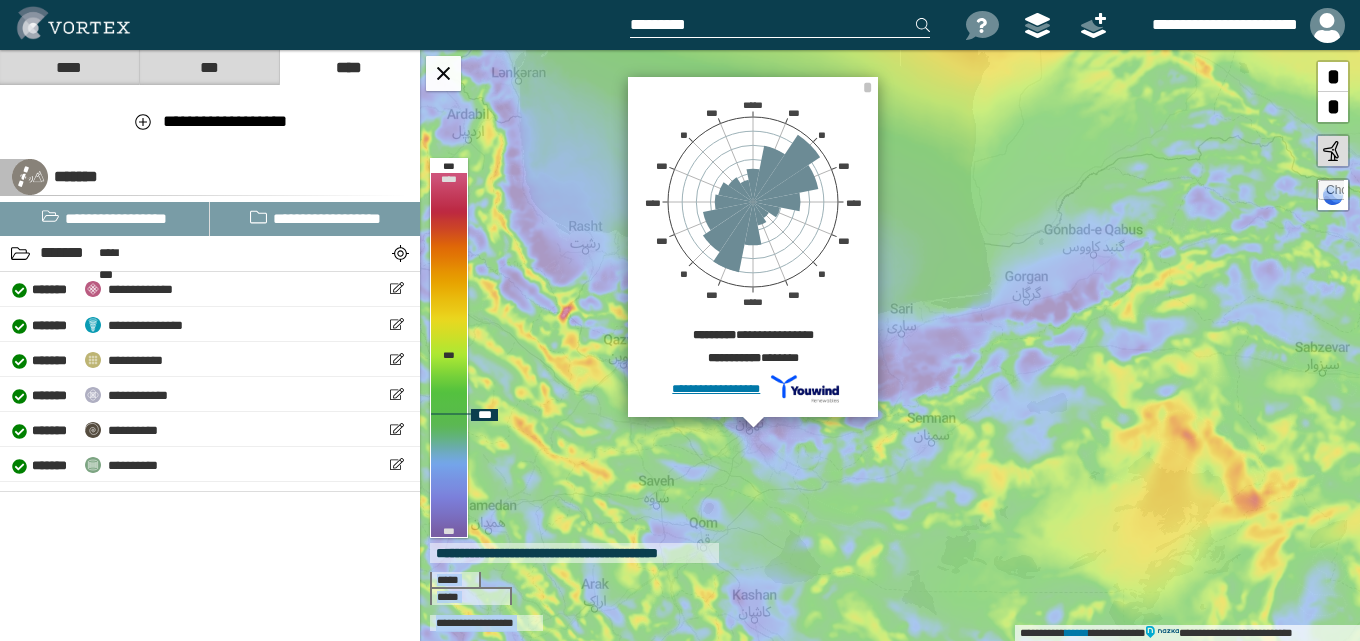 click on "**********" at bounding box center [890, 345] 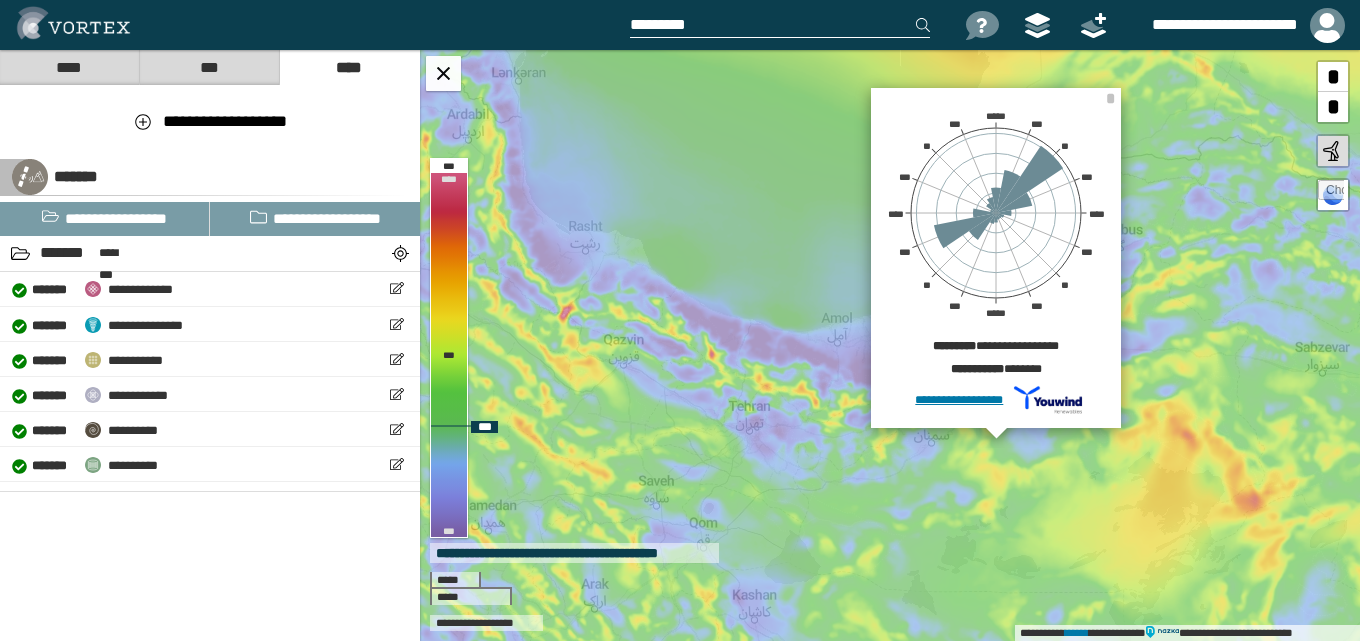 click on "**********" at bounding box center (890, 345) 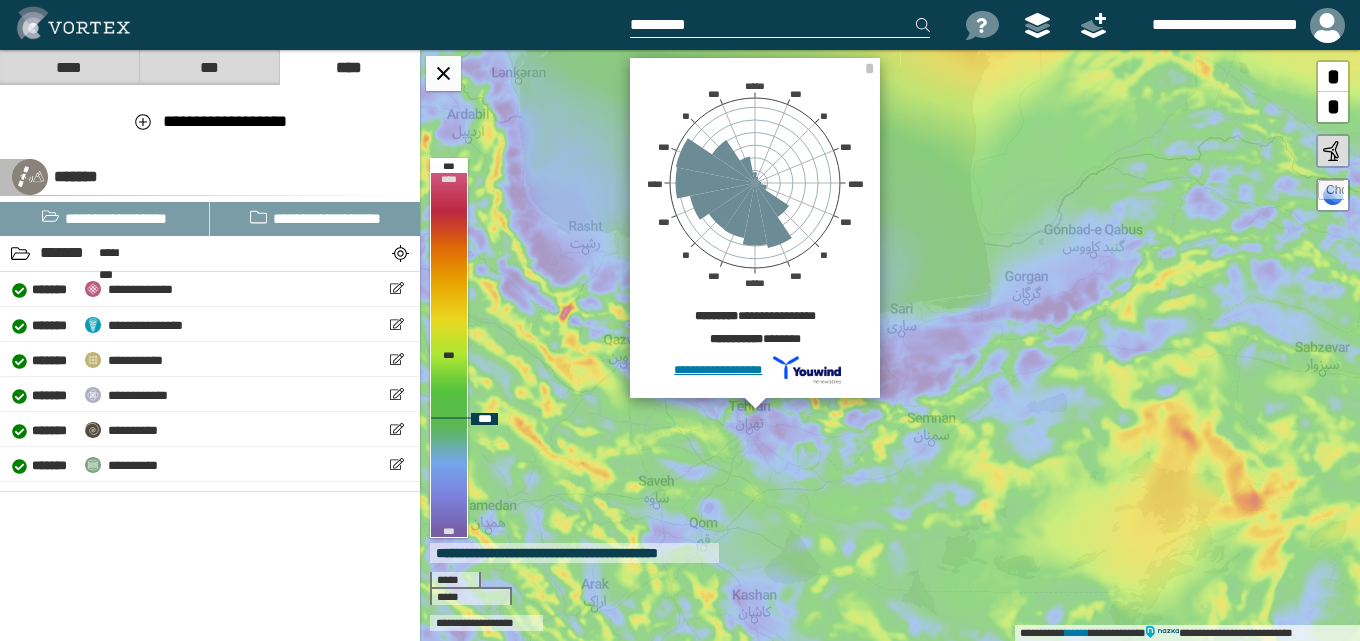 click on "**********" at bounding box center (754, 370) 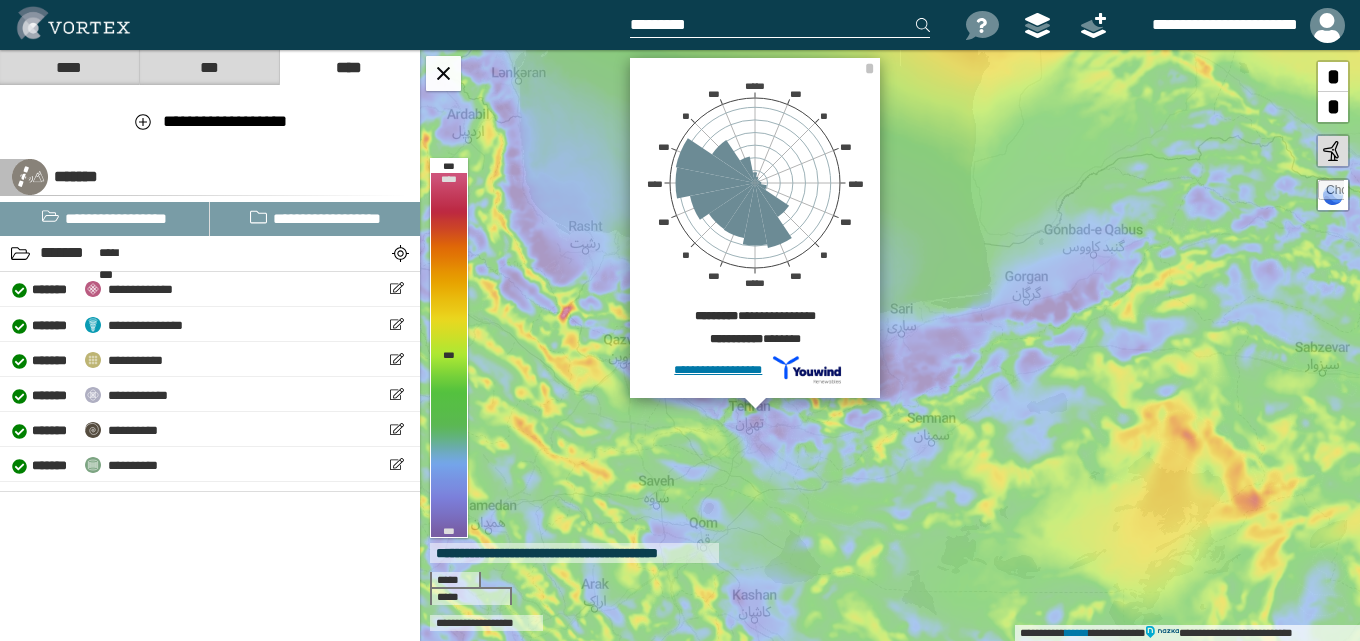 click on "***" at bounding box center (209, 67) 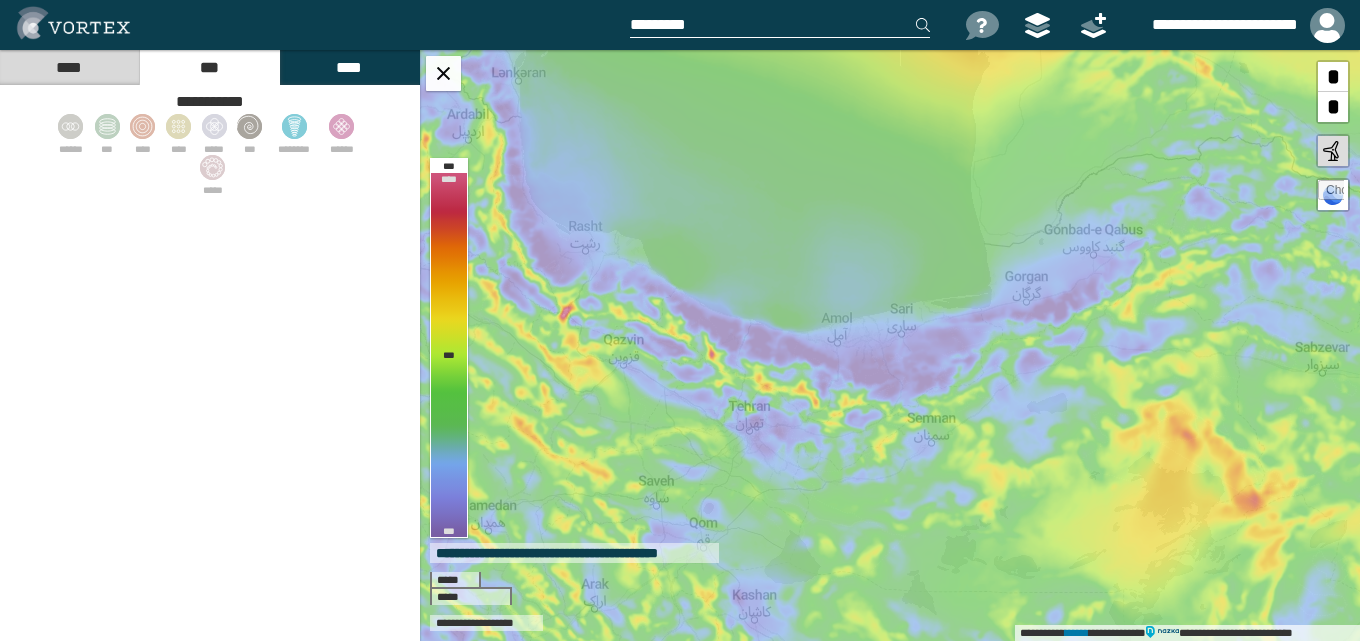 click on "****" at bounding box center [69, 67] 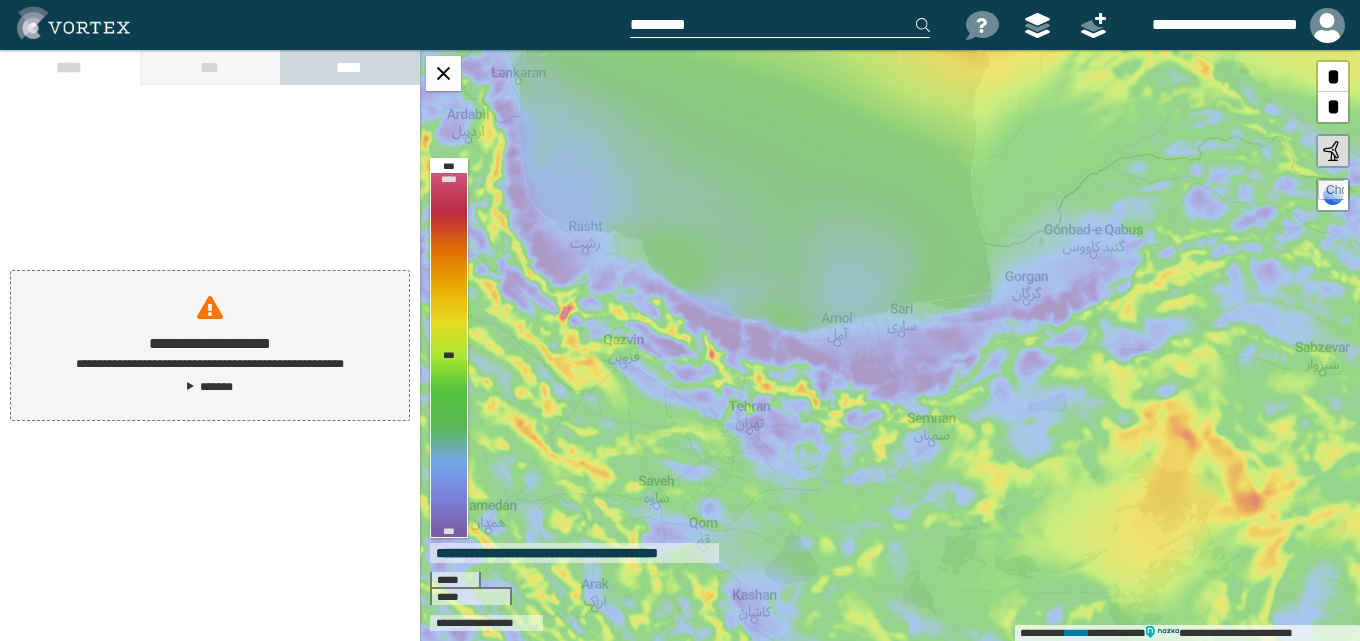 click on "*******" at bounding box center (210, 387) 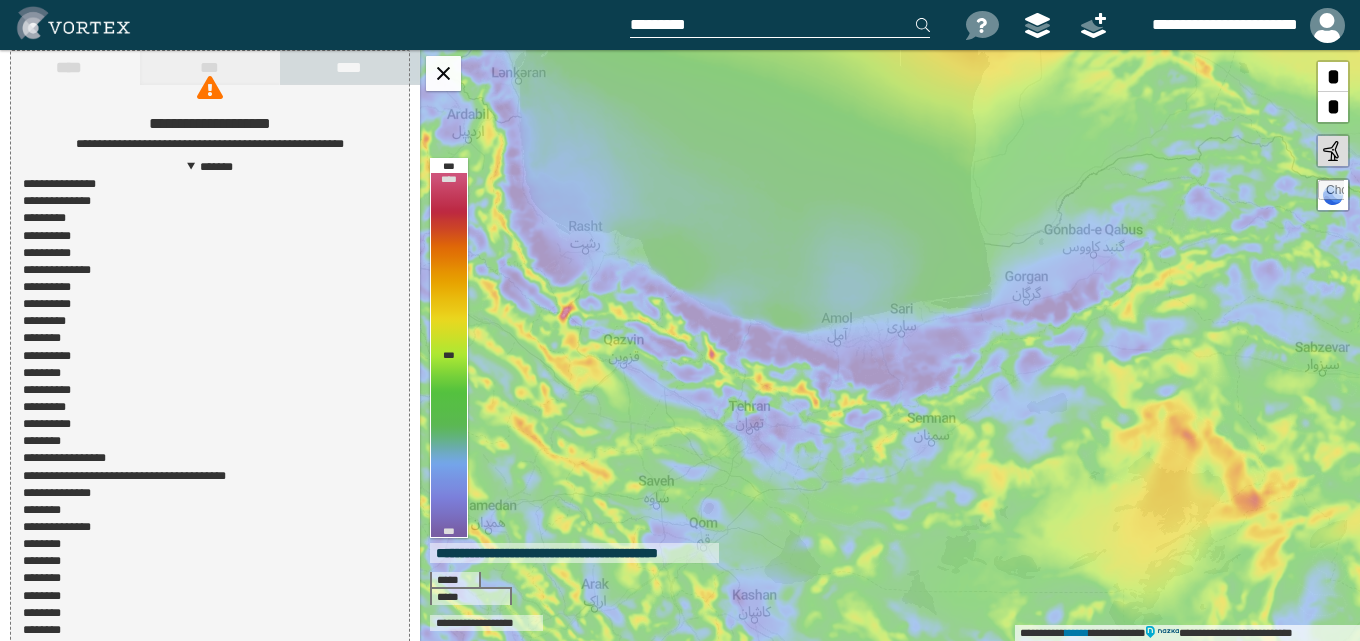 click on "**********" at bounding box center (210, 374) 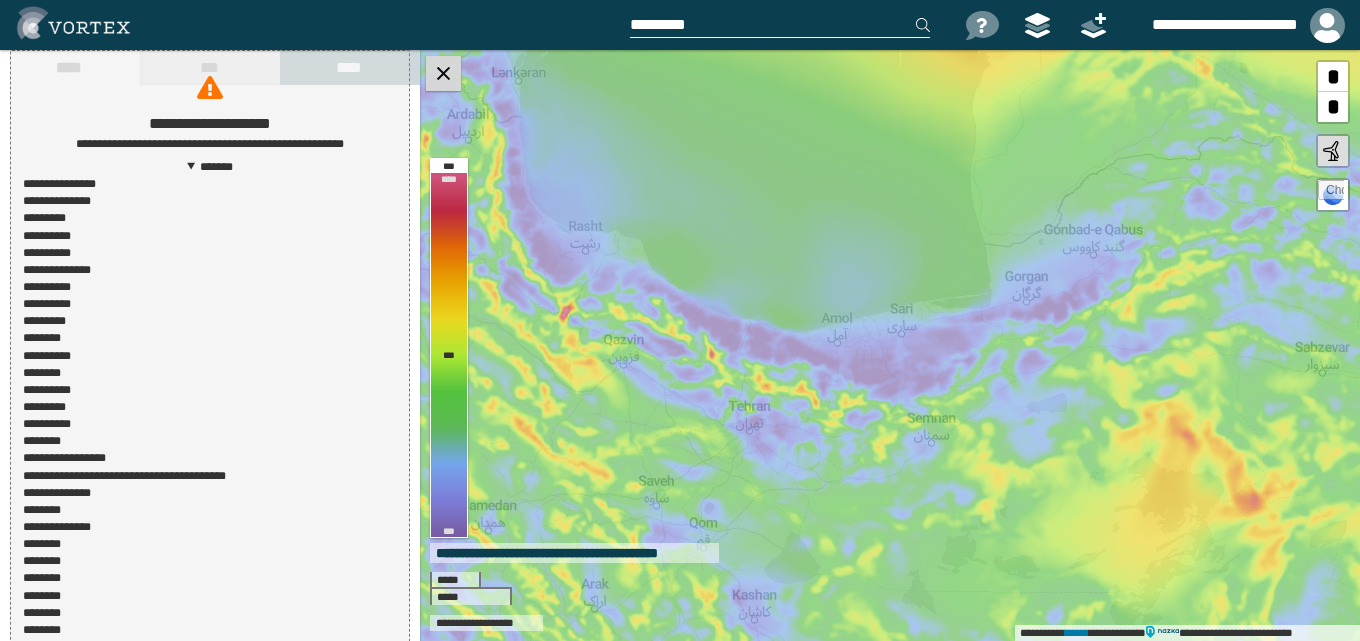click at bounding box center [443, 73] 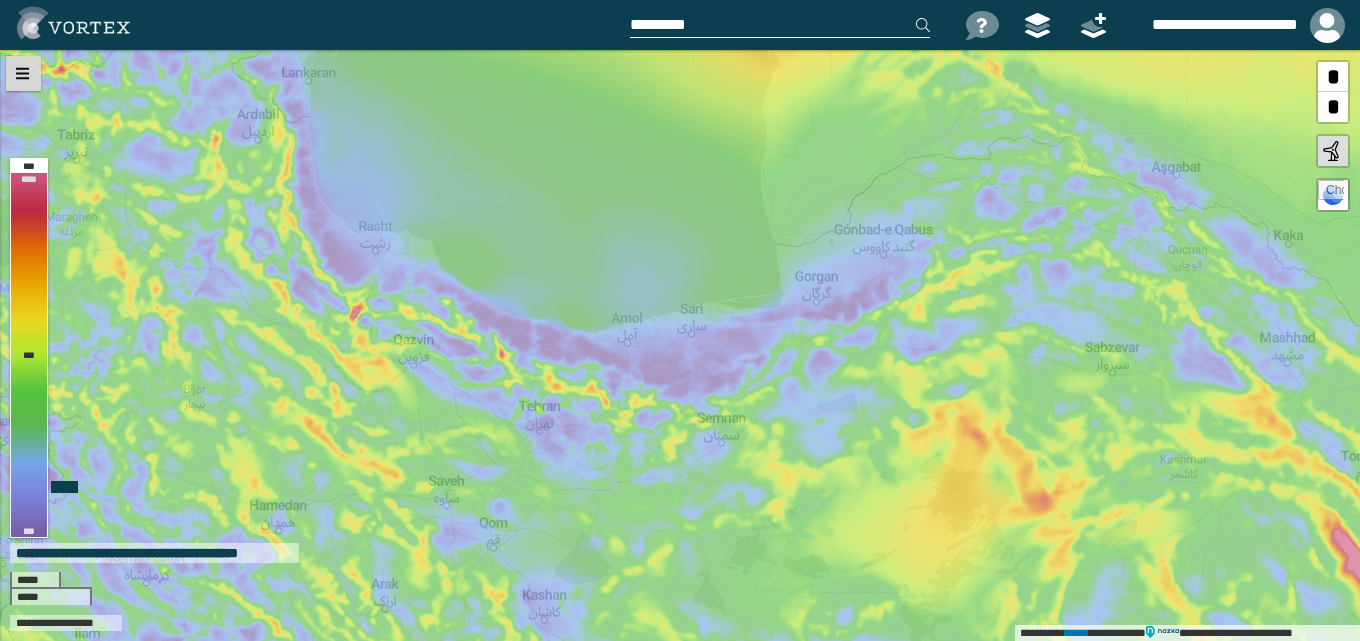 click at bounding box center (23, 73) 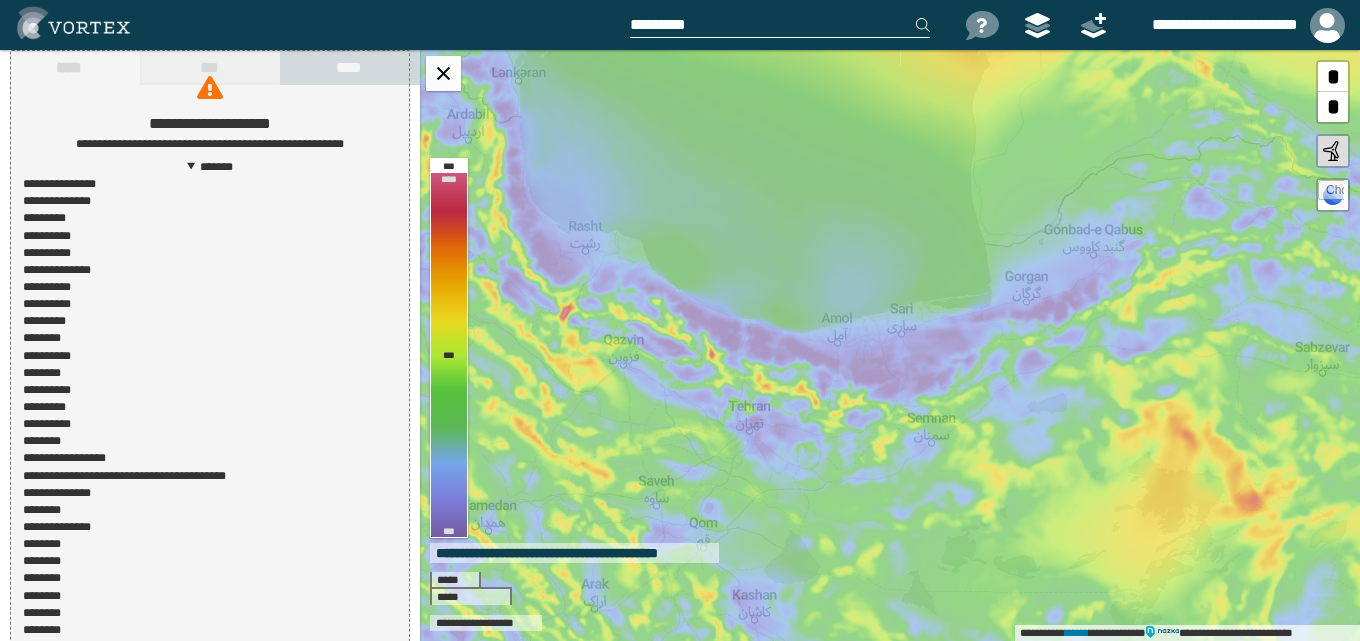 click on "**********" at bounding box center (210, 105) 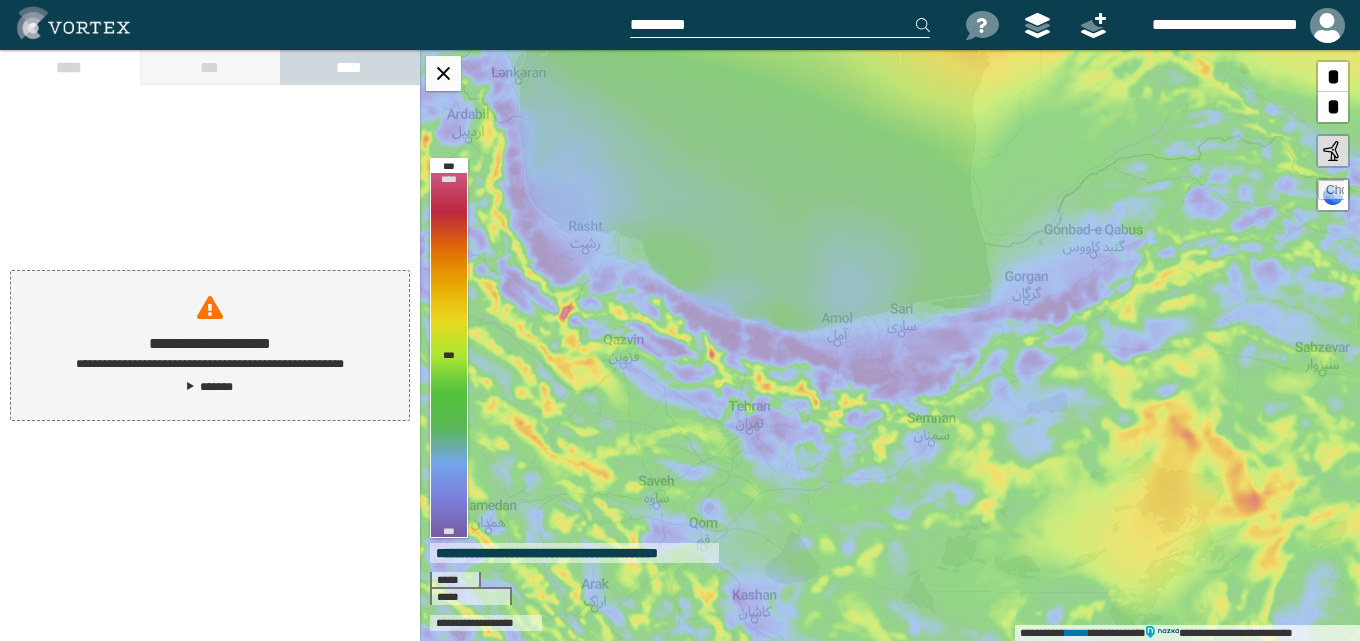 click on "**********" at bounding box center [210, 345] 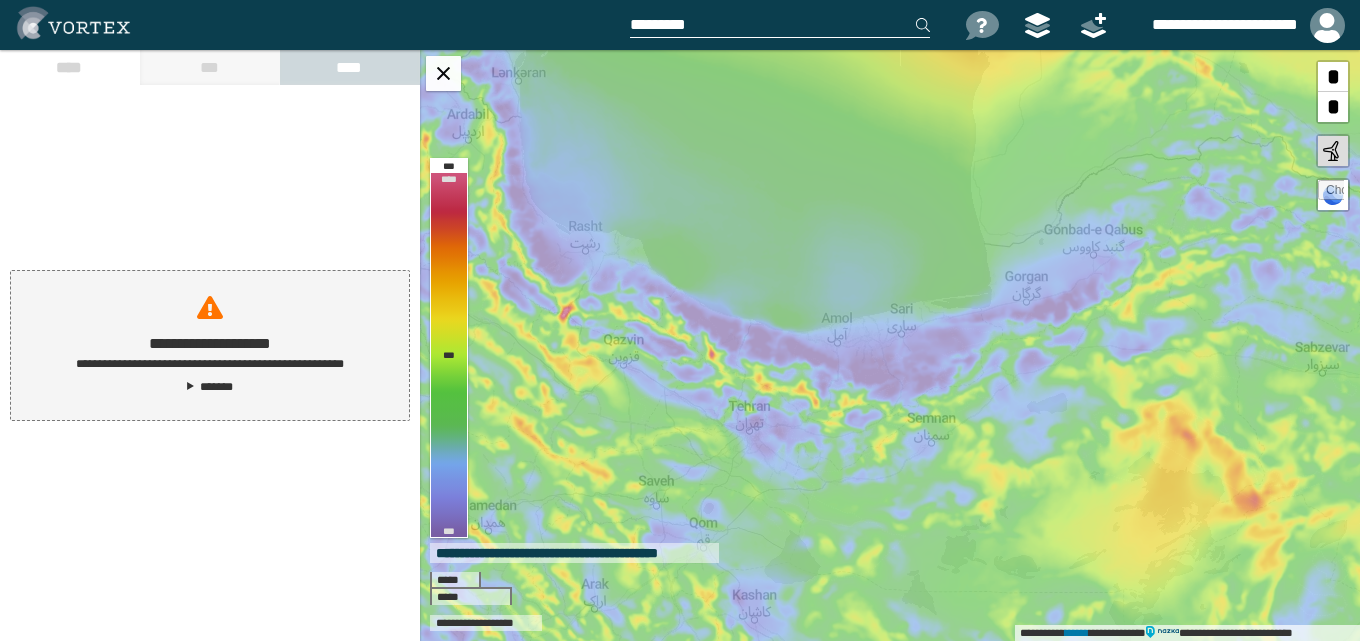 click on "**********" at bounding box center (210, 345) 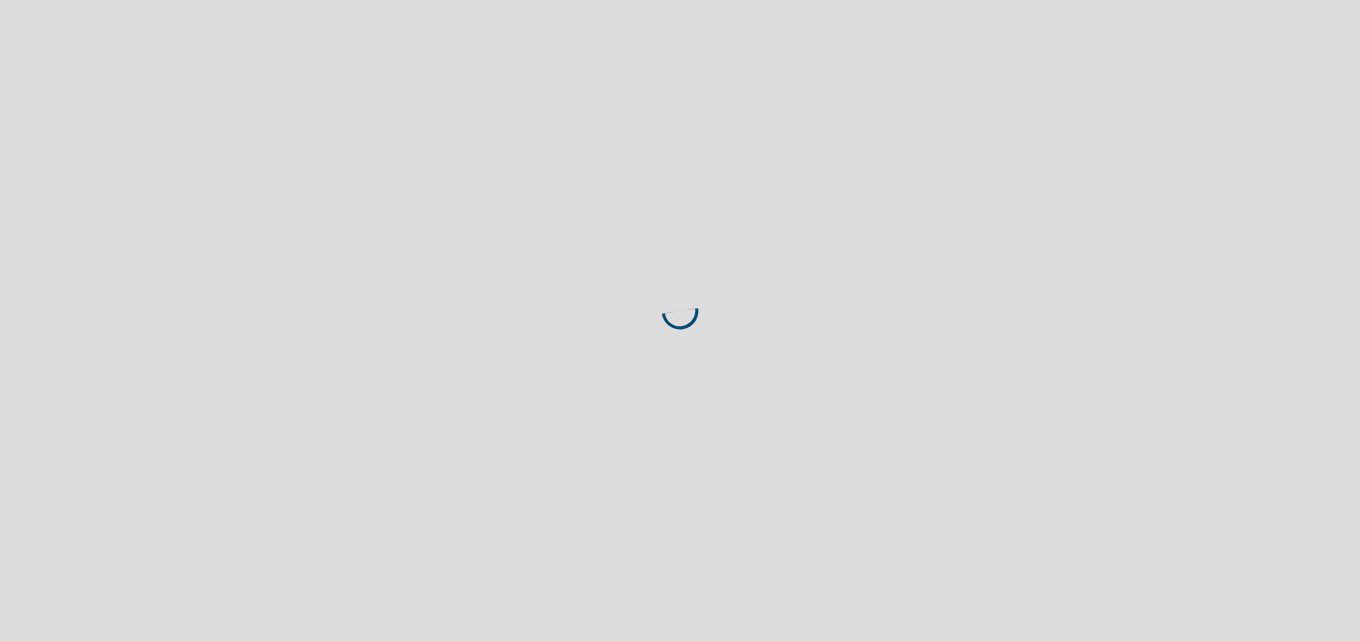 scroll, scrollTop: 0, scrollLeft: 0, axis: both 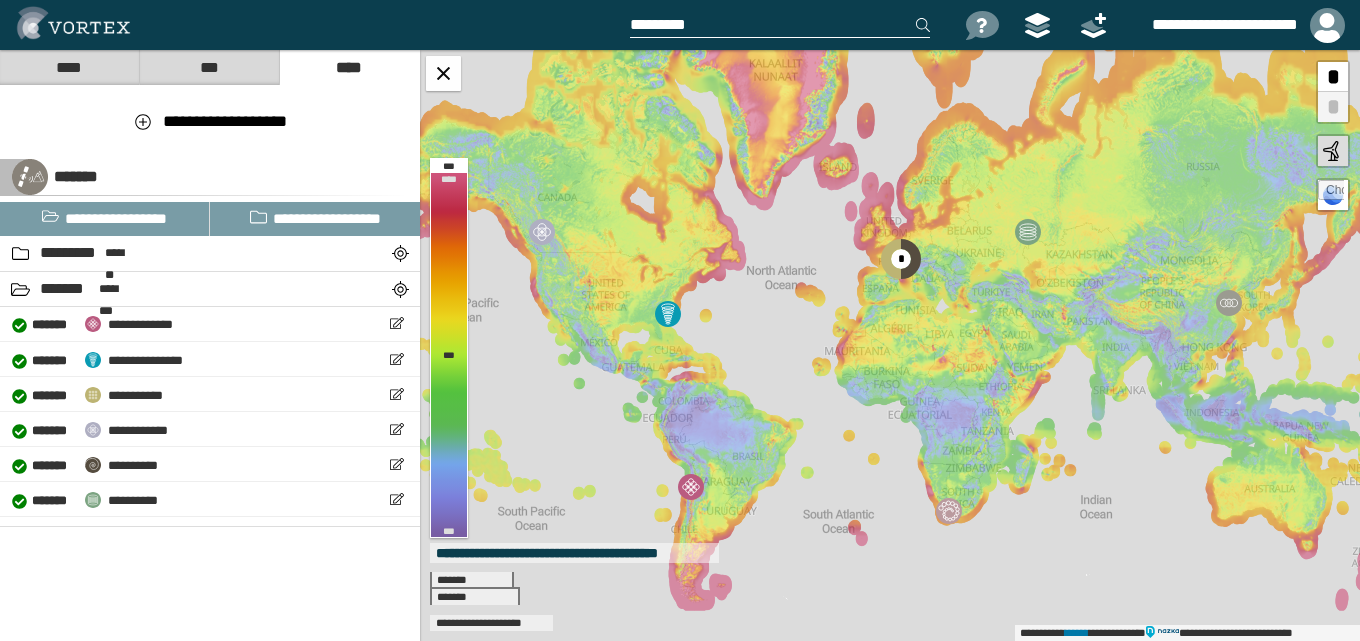click on "***" at bounding box center (209, 67) 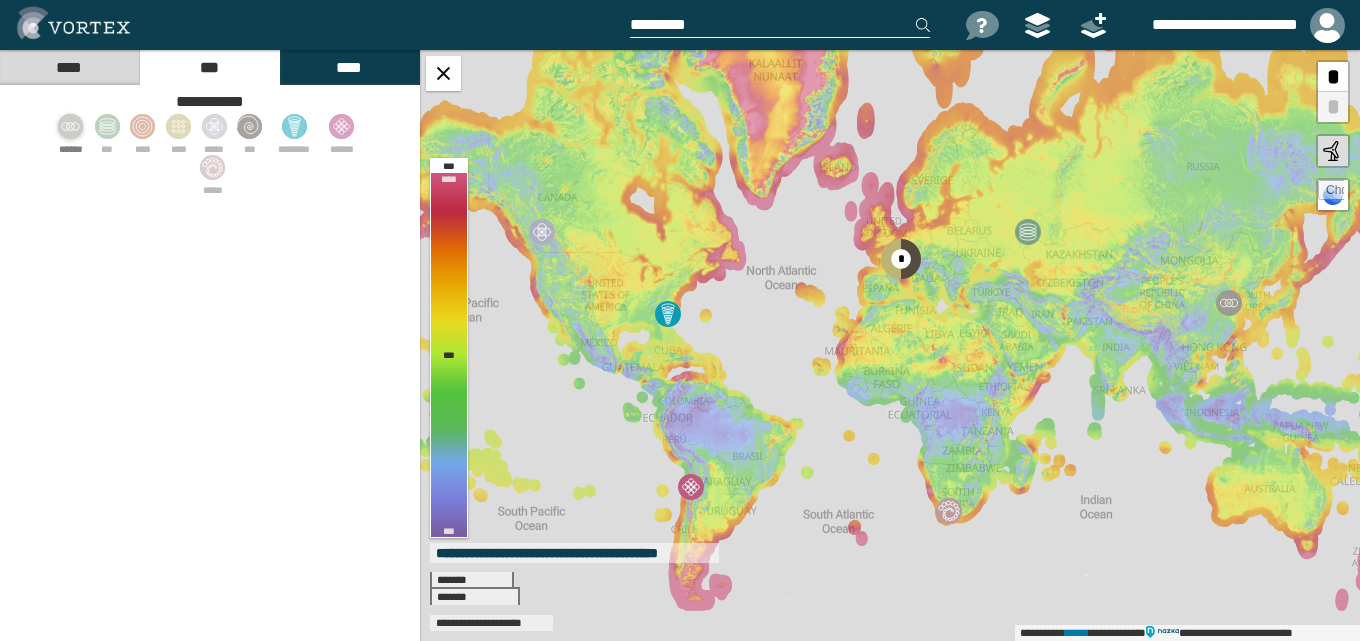 click 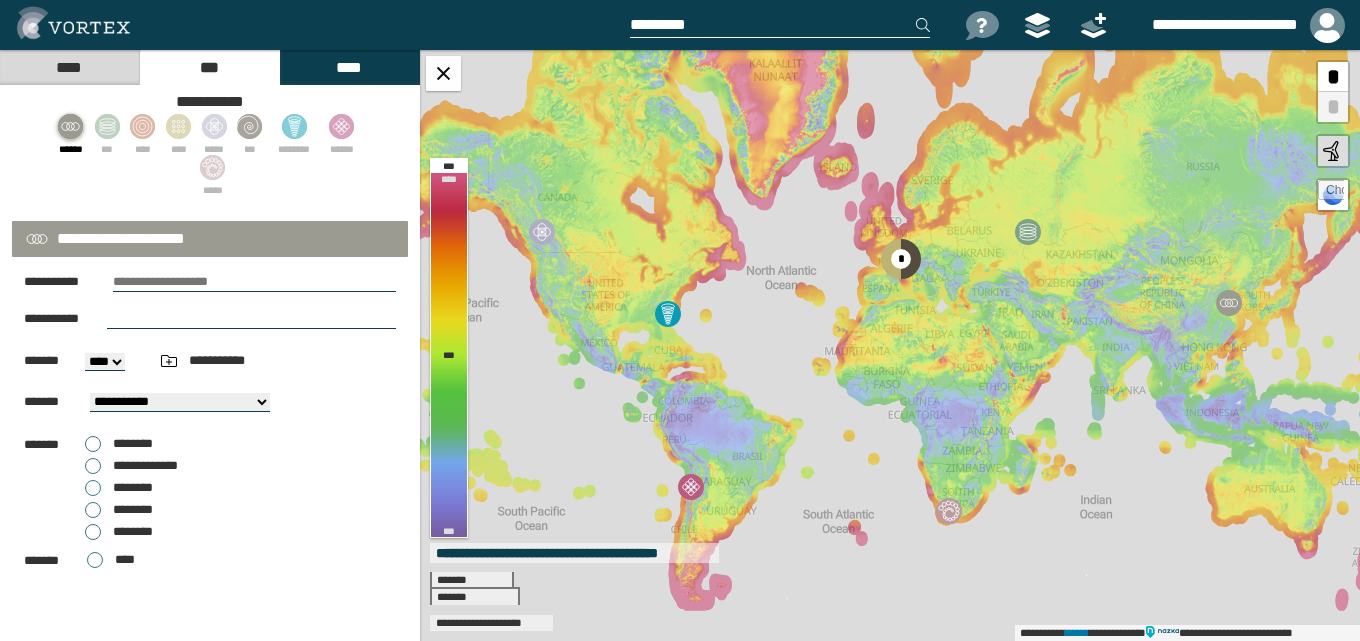 scroll, scrollTop: 7, scrollLeft: 0, axis: vertical 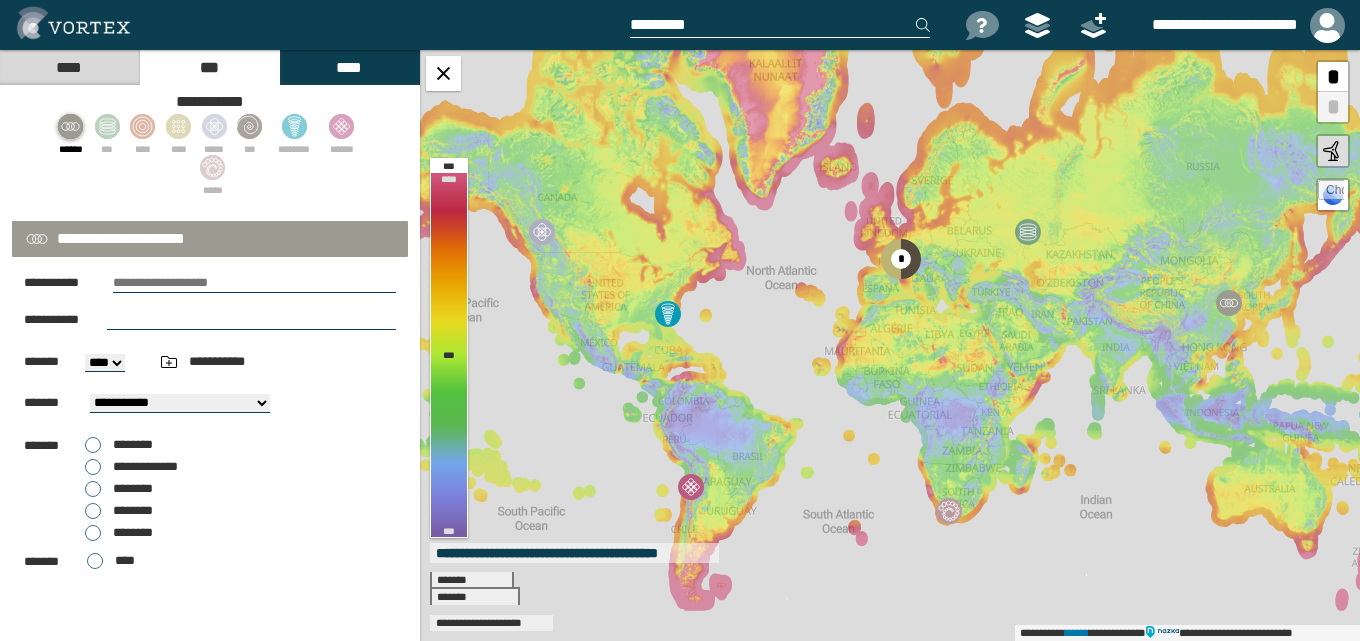 click on "**********" at bounding box center (180, 403) 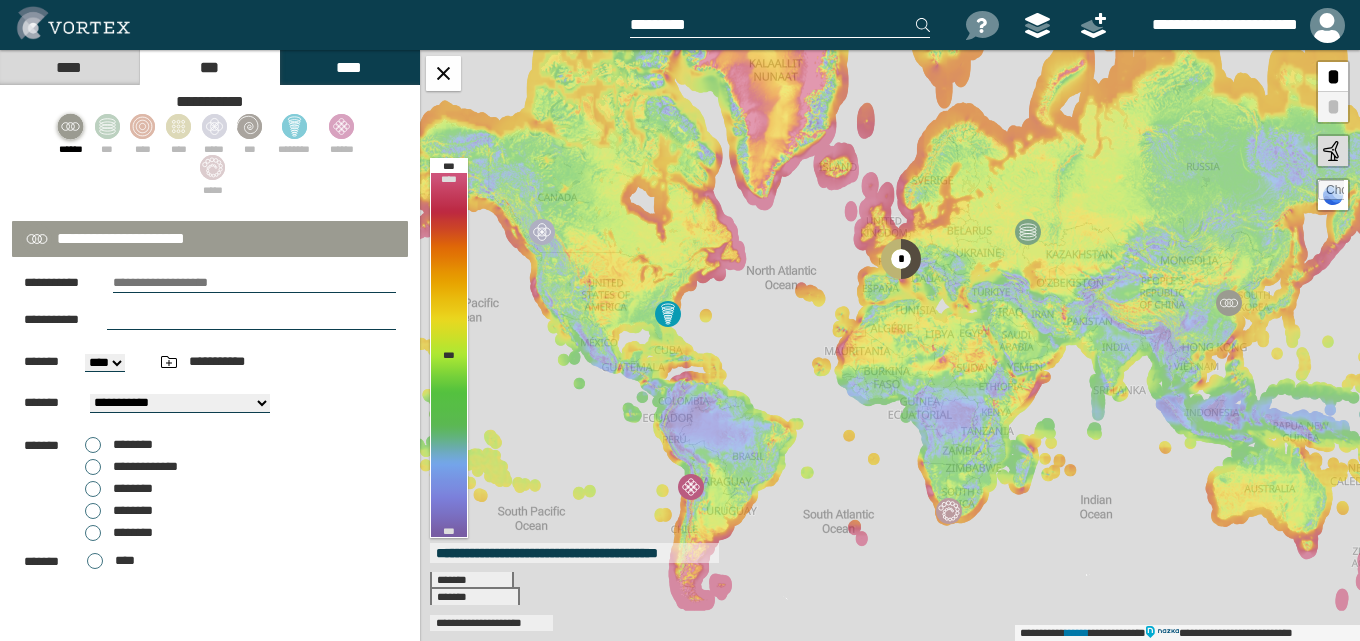 select on "**" 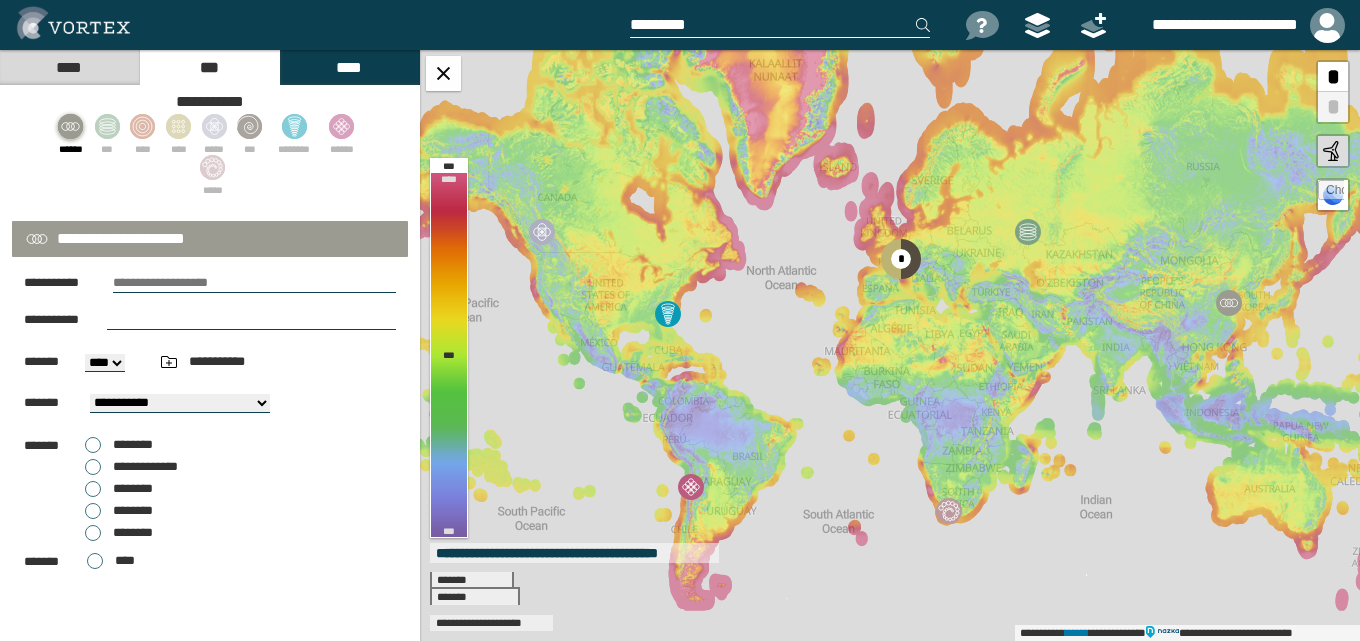 click on "**********" at bounding box center [180, 403] 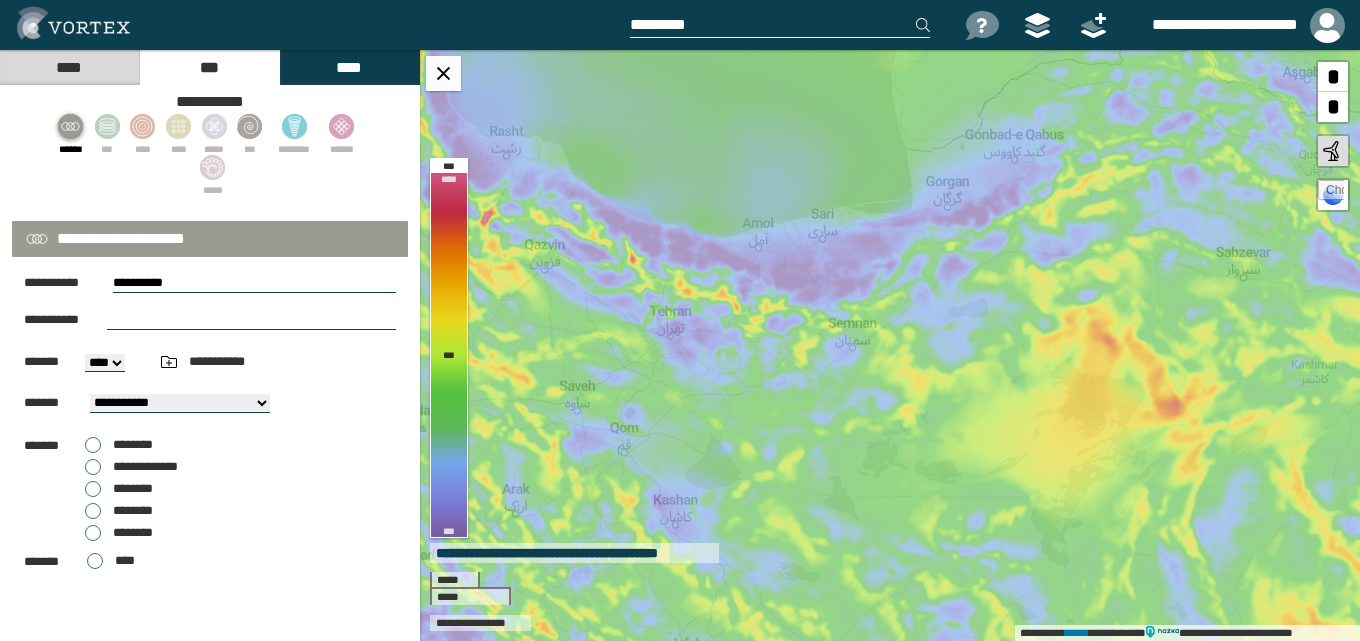 type on "**********" 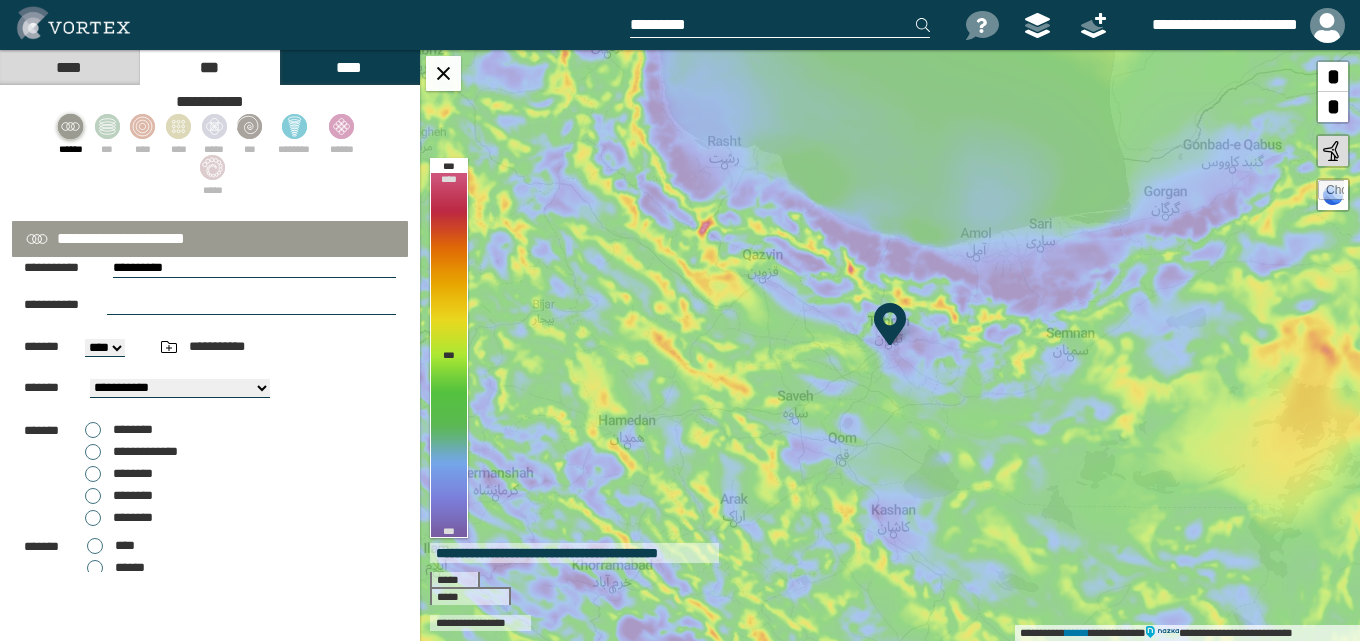 scroll, scrollTop: 25, scrollLeft: 0, axis: vertical 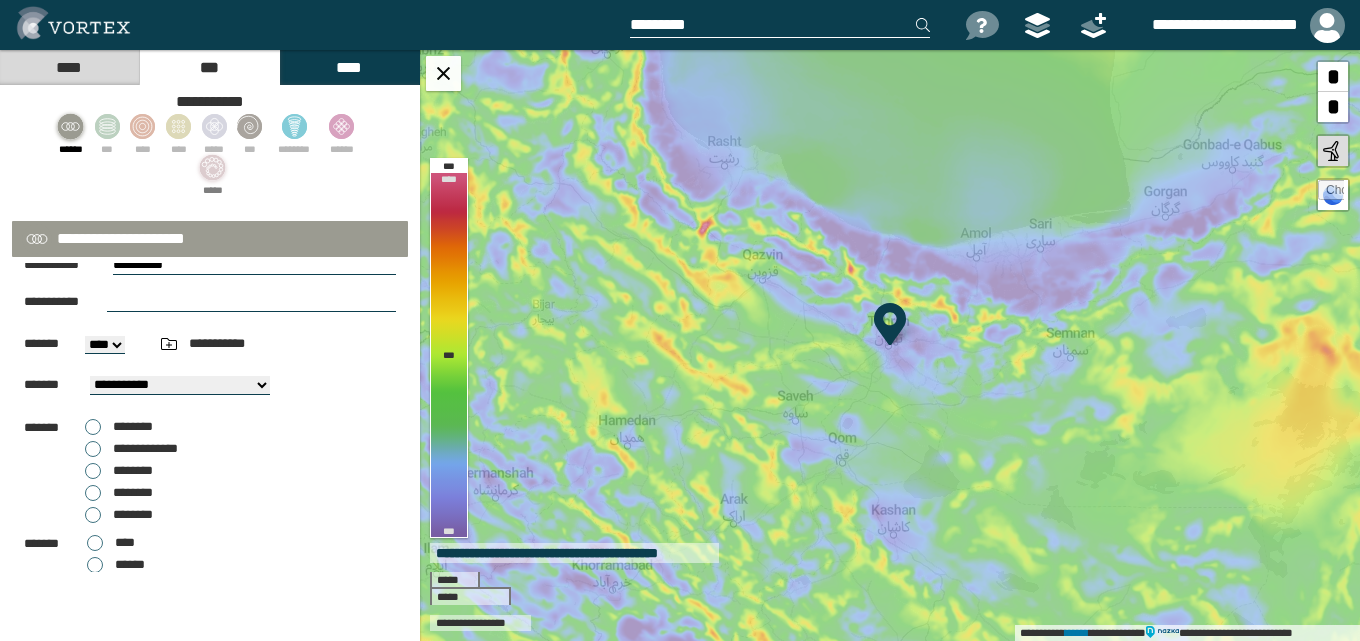 click 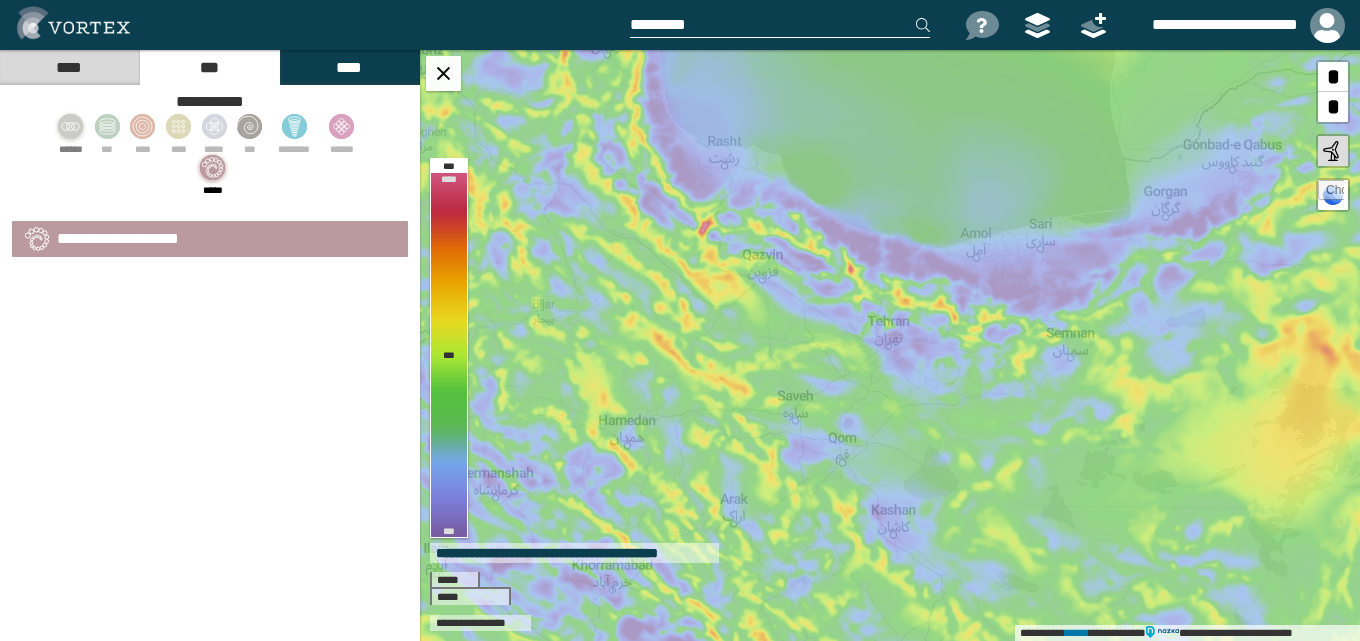 select on "**" 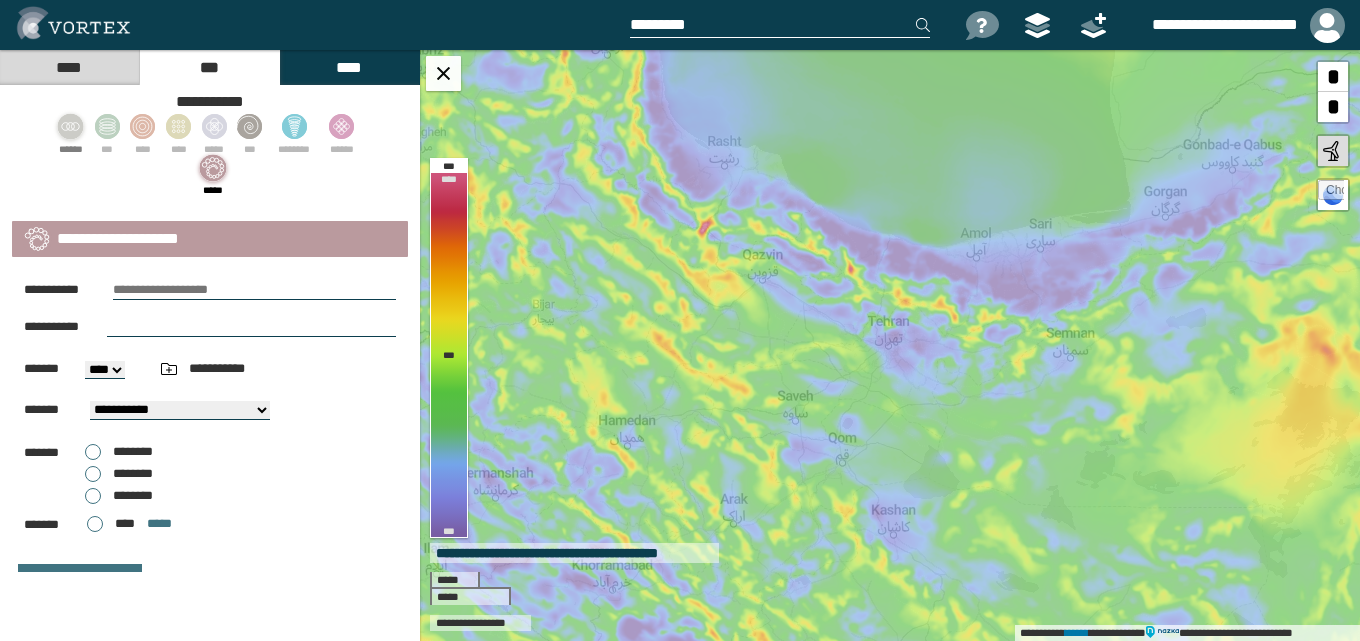 click 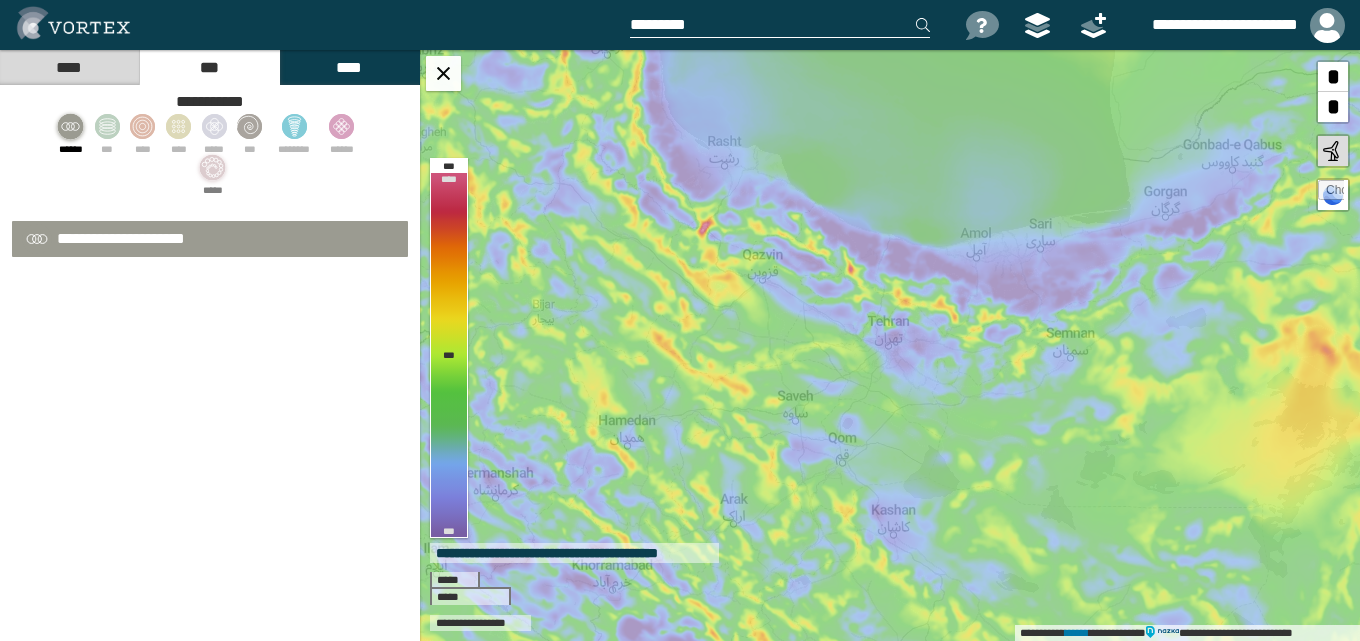 select on "**" 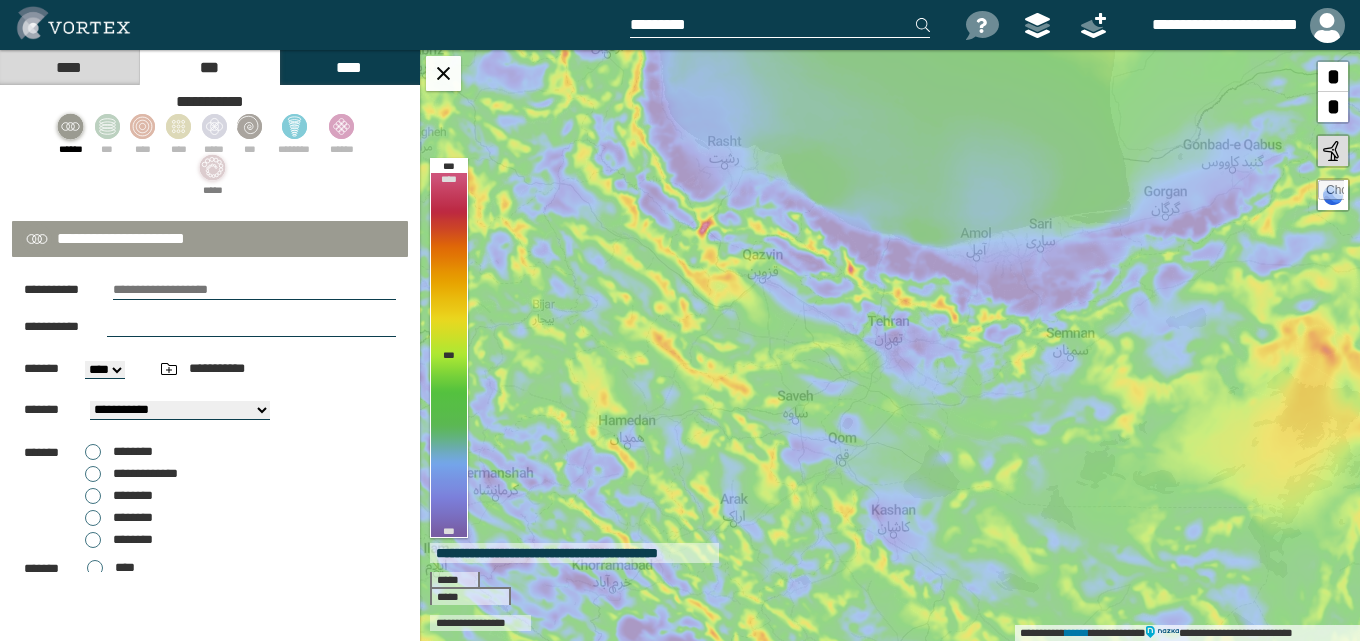 click at bounding box center [212, 177] 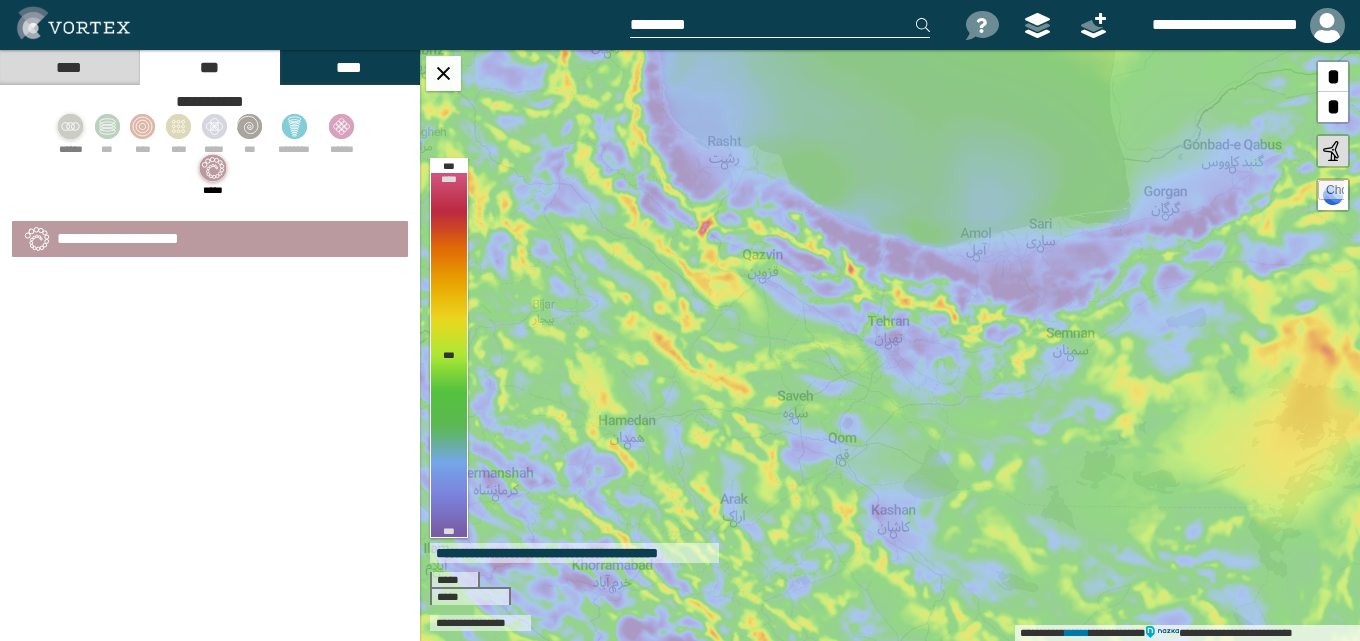 select on "**" 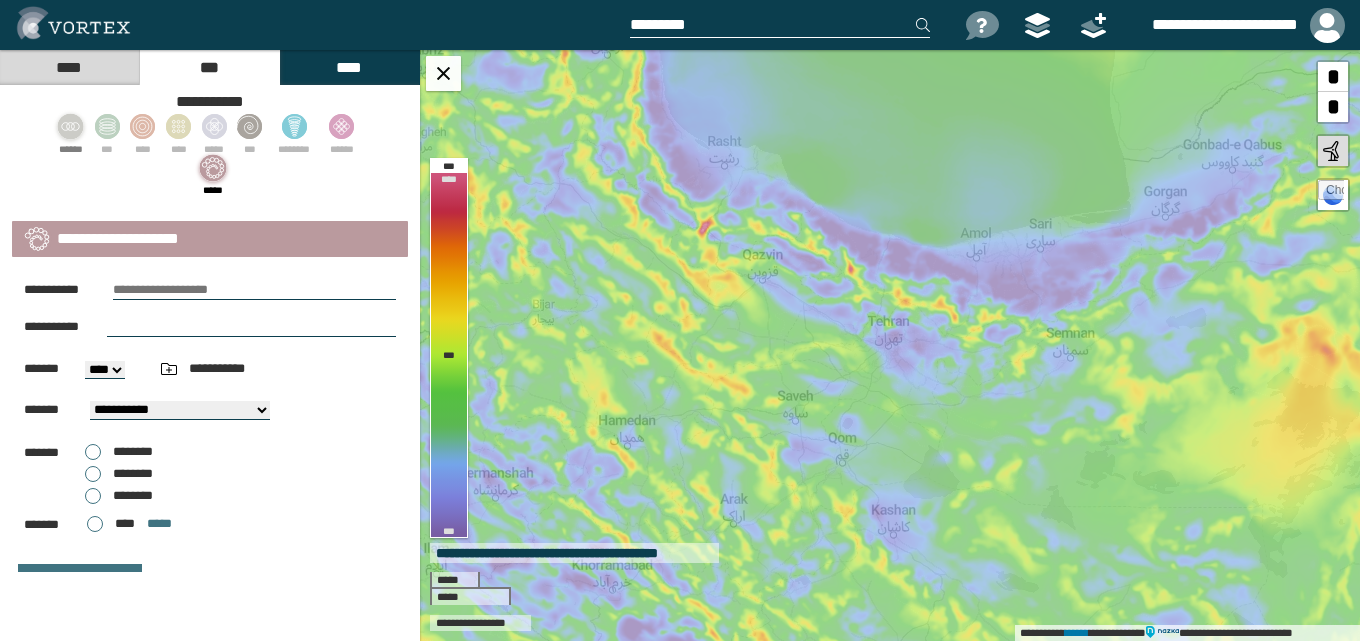 click on "****** *** **** **** ***** *** ********
.st0{fill:#BA5B80;}
.st1{fill:none;stroke:#FFFFFF;stroke-width:16.83;}
******
*****" at bounding box center [210, 155] 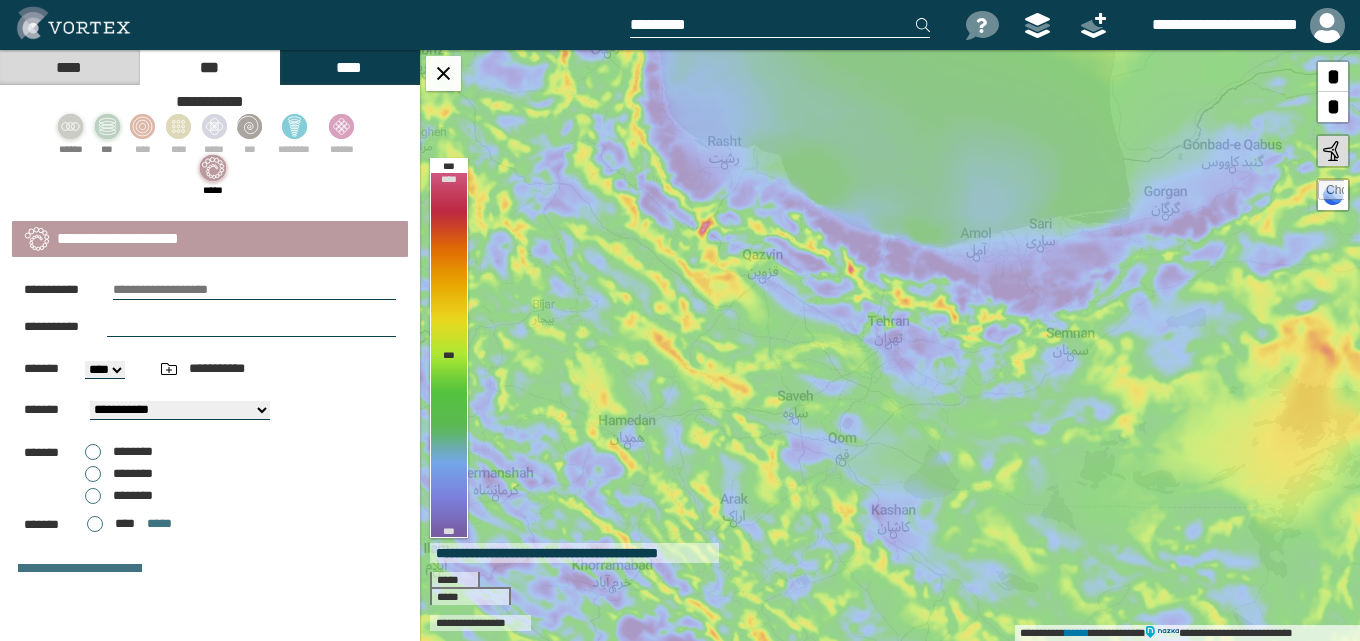 click 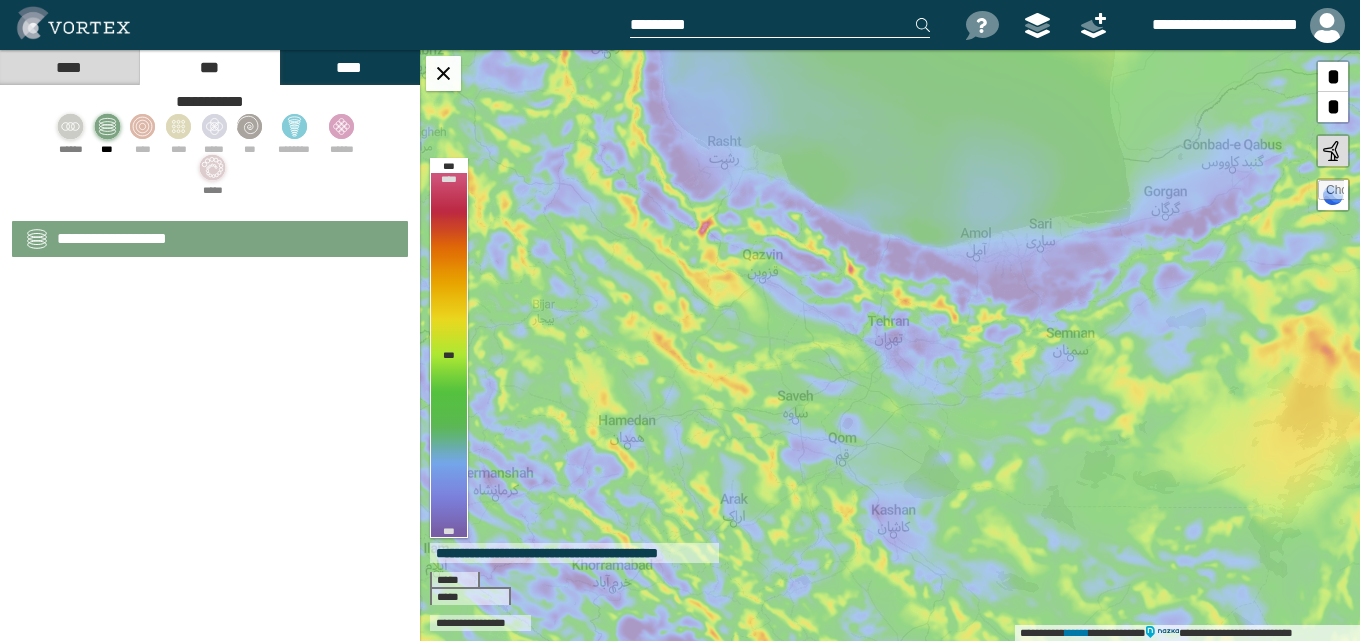 select on "**" 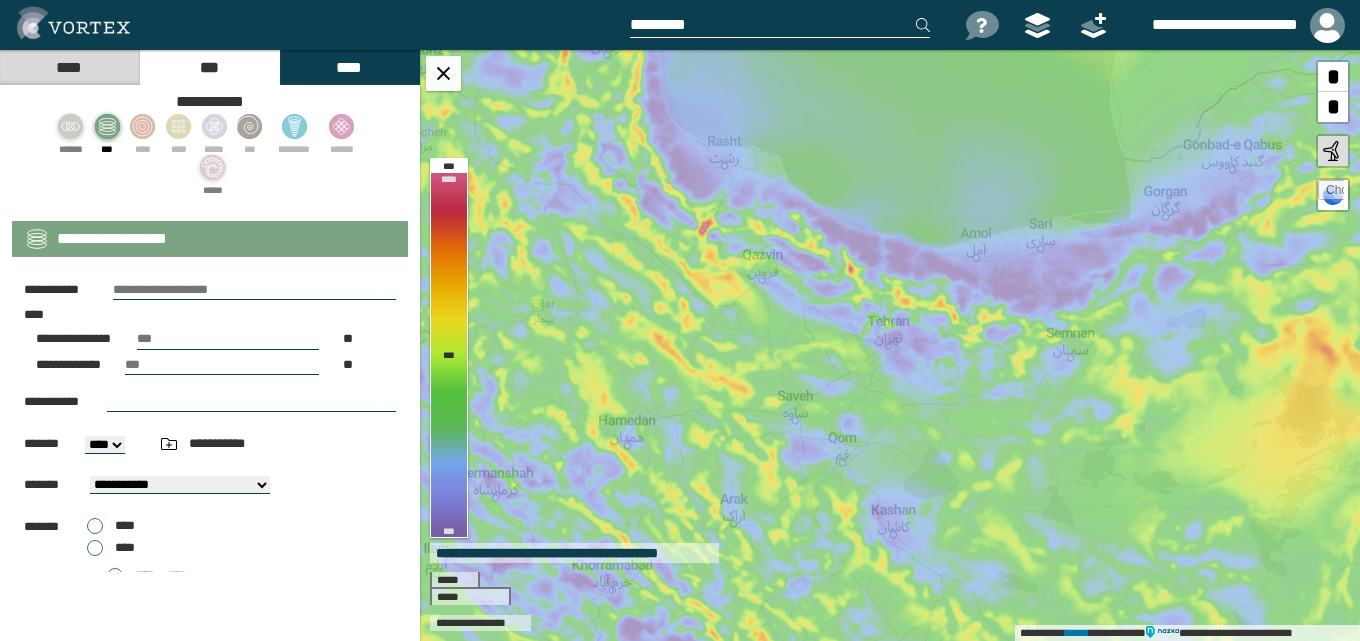 click on "****** *** **** **** ***** *** ********
.st0{fill:#BA5B80;}
.st1{fill:none;stroke:#FFFFFF;stroke-width:16.83;}
******
*****" at bounding box center (210, 155) 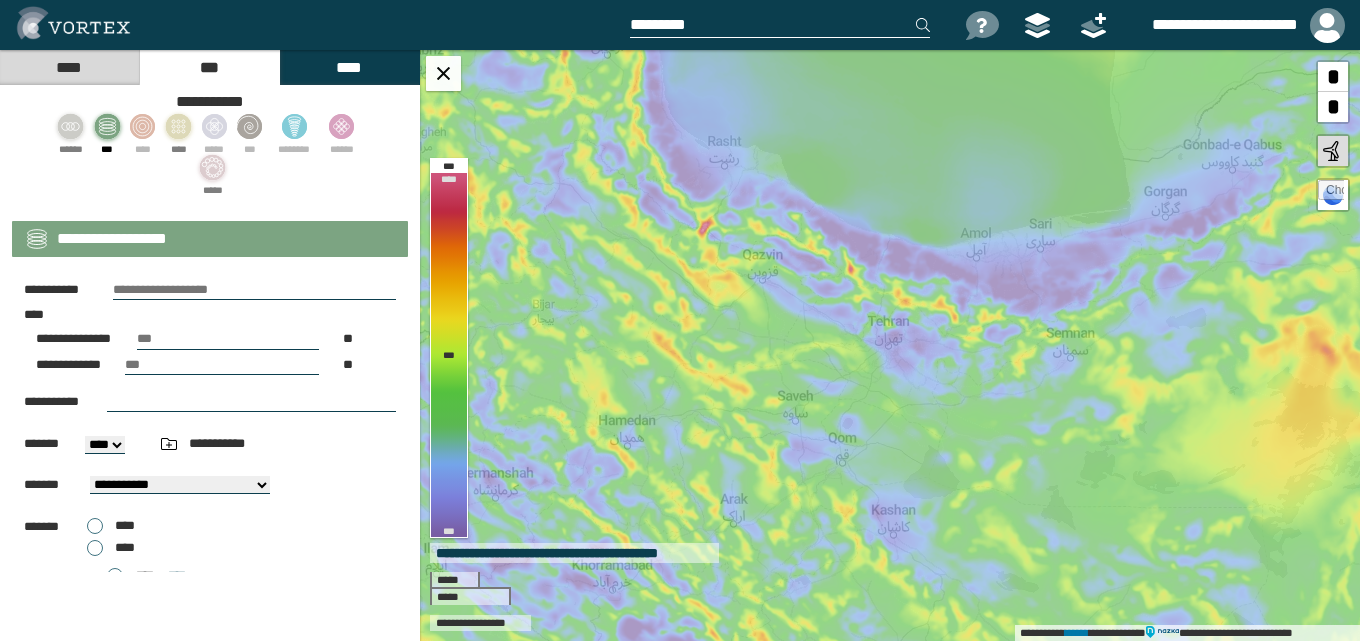 click 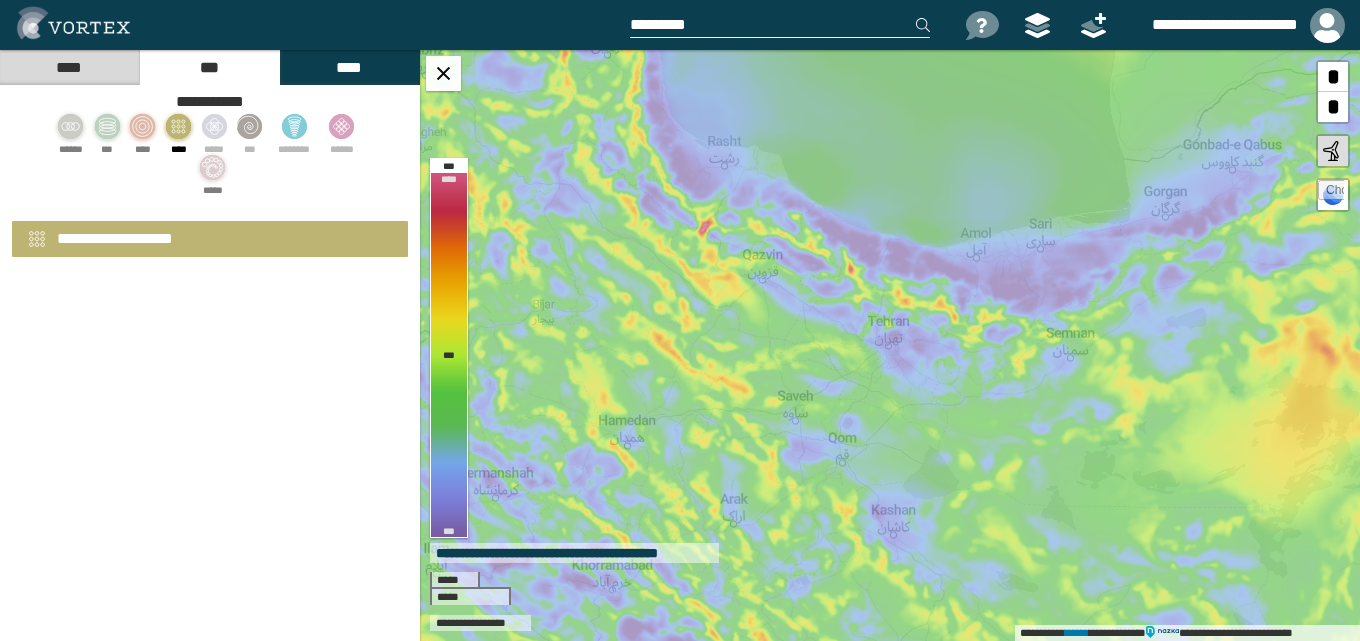 select on "**" 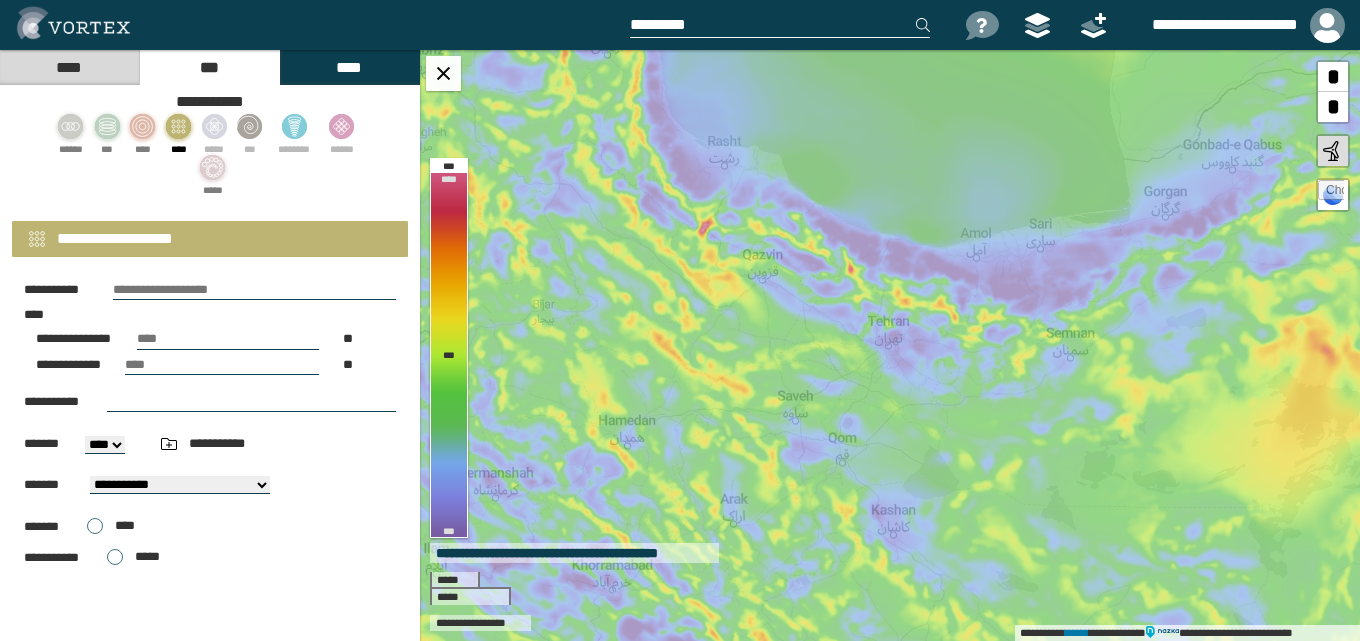 click 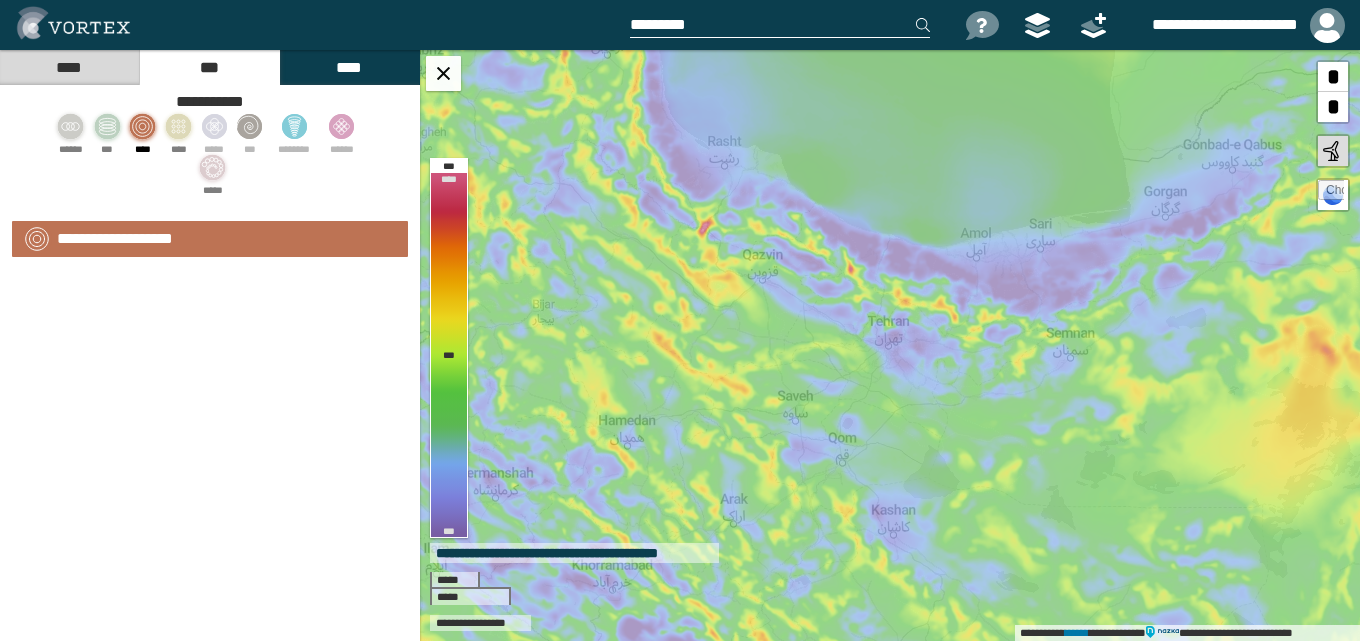 select on "**" 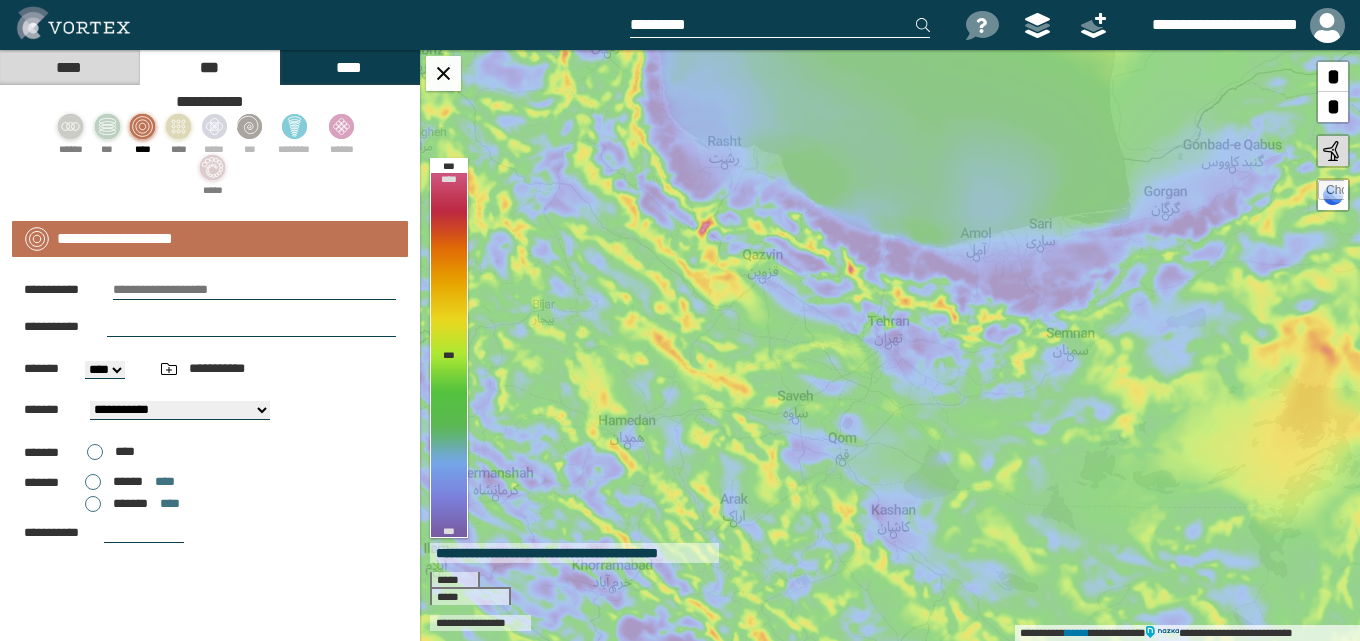 click 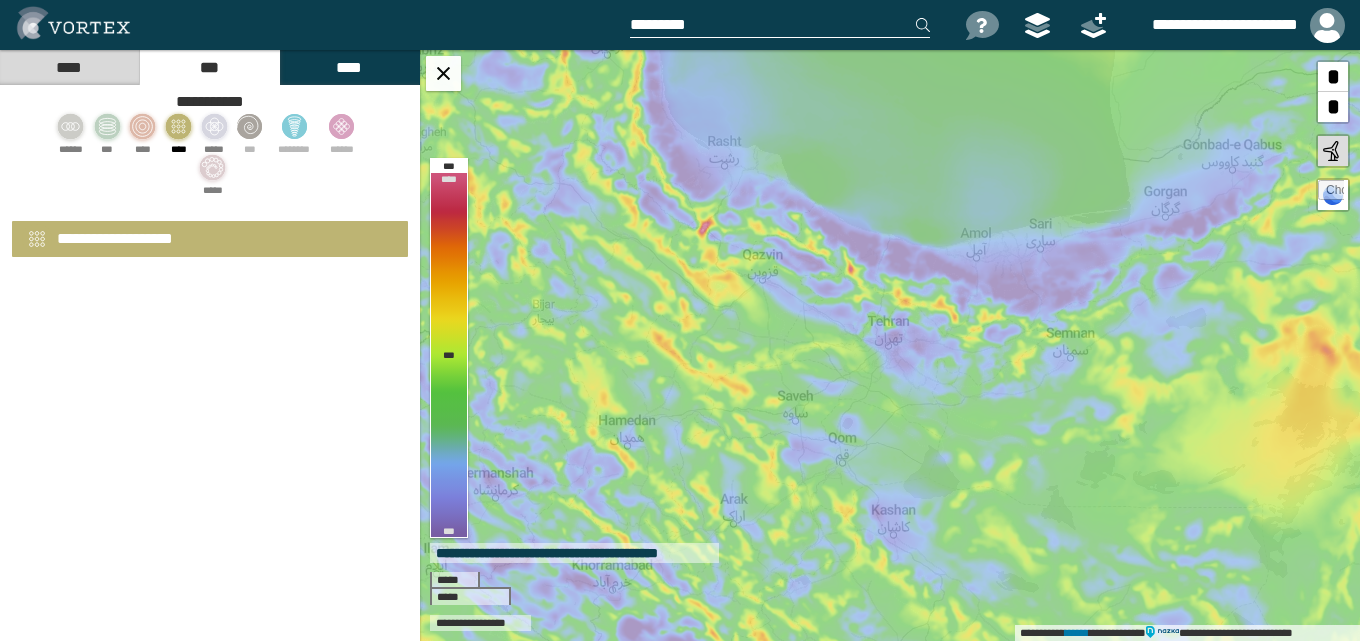 select on "**" 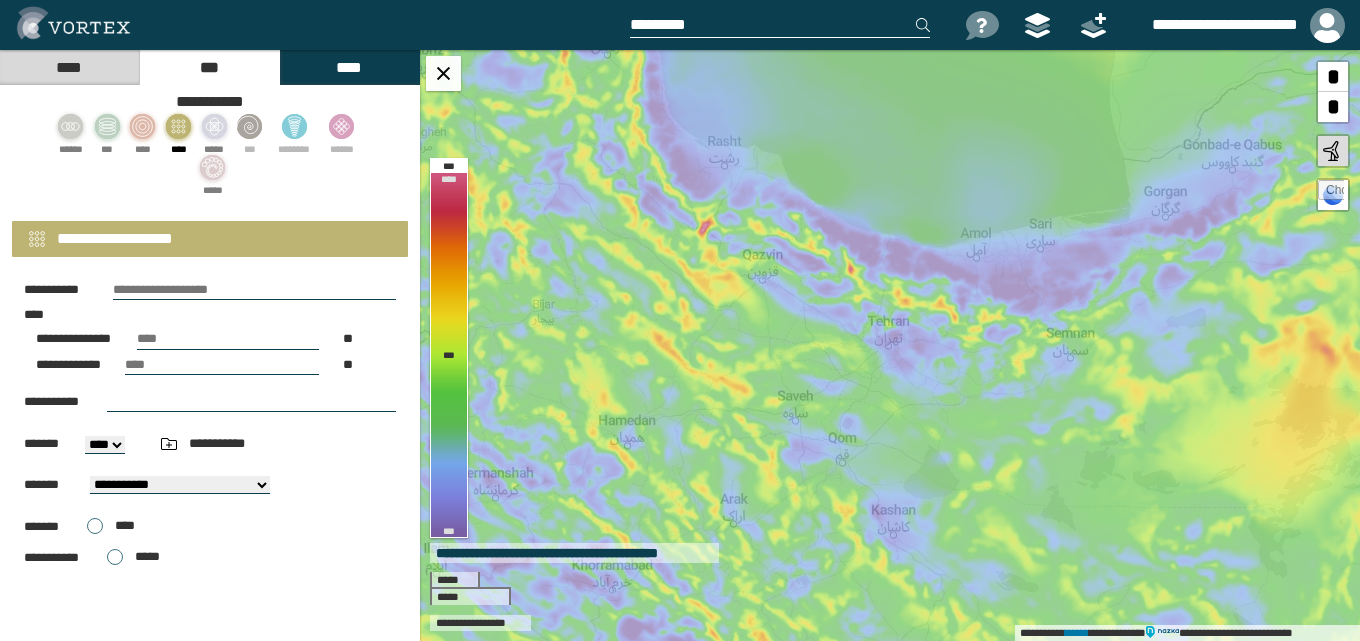 click 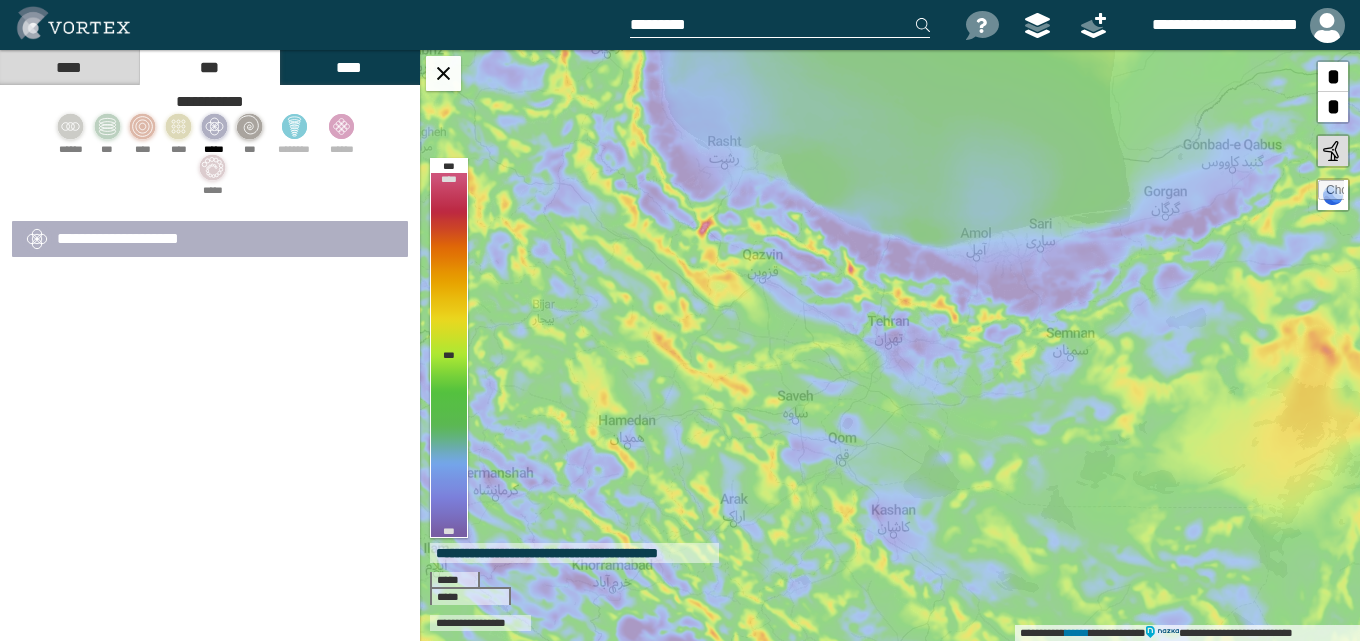 select on "**" 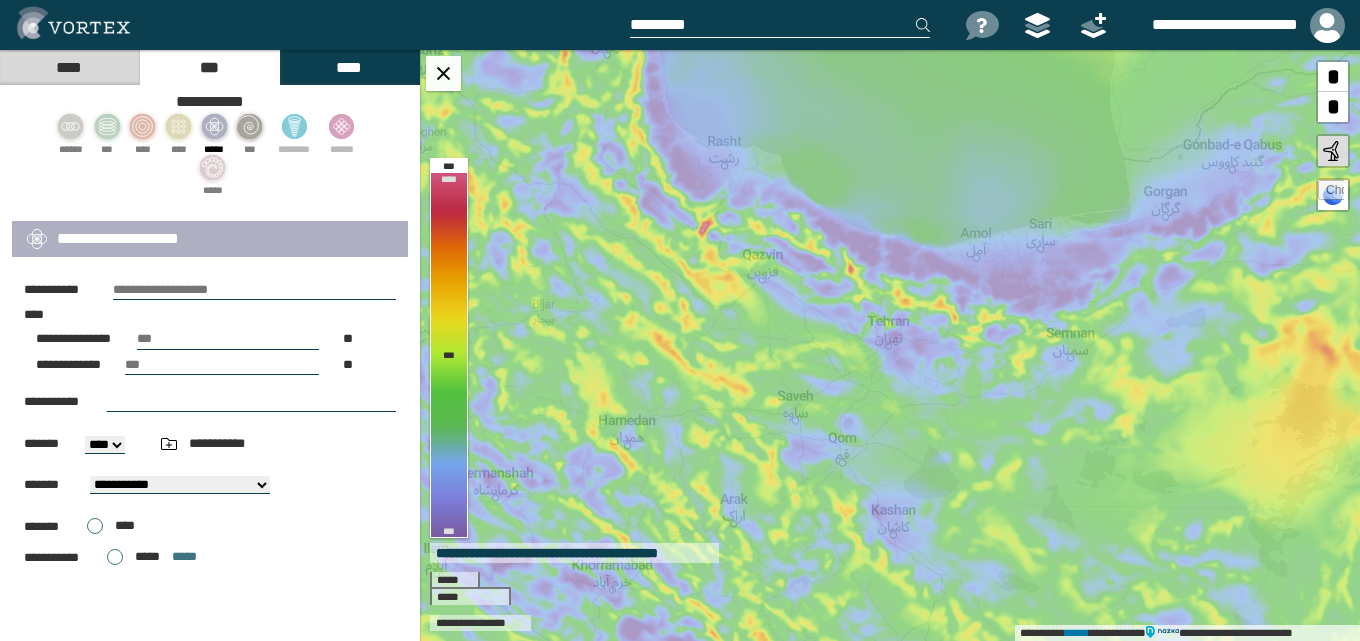 click 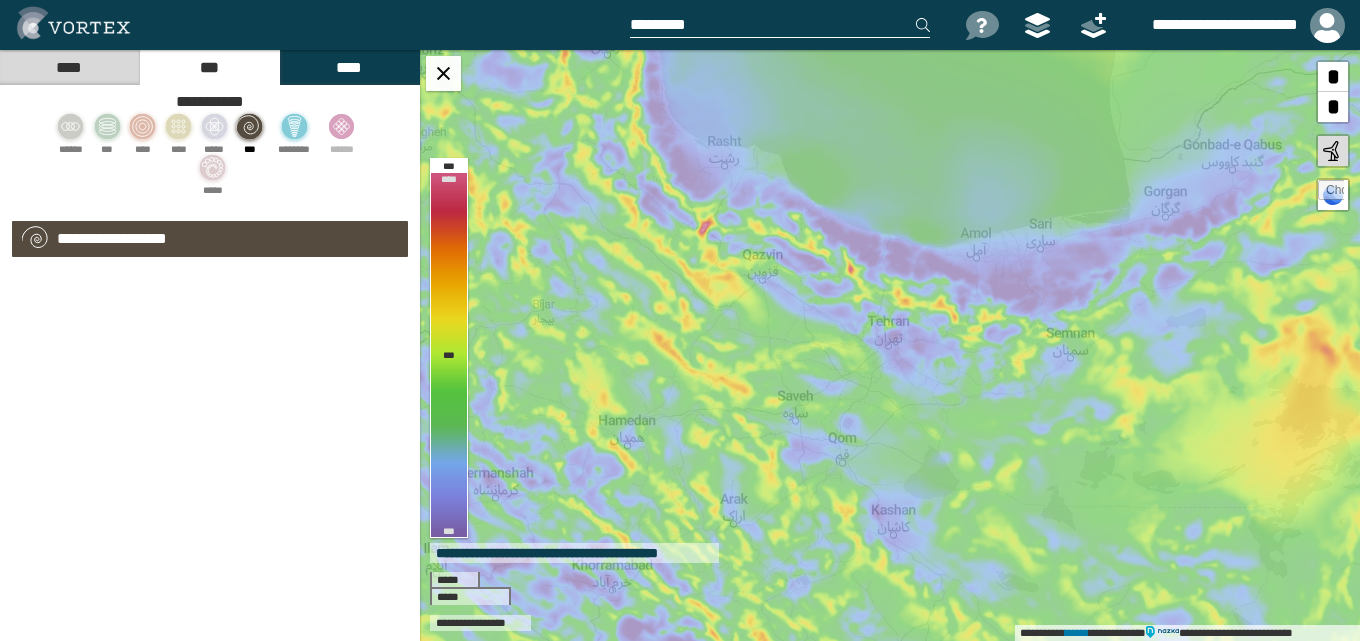 select on "**" 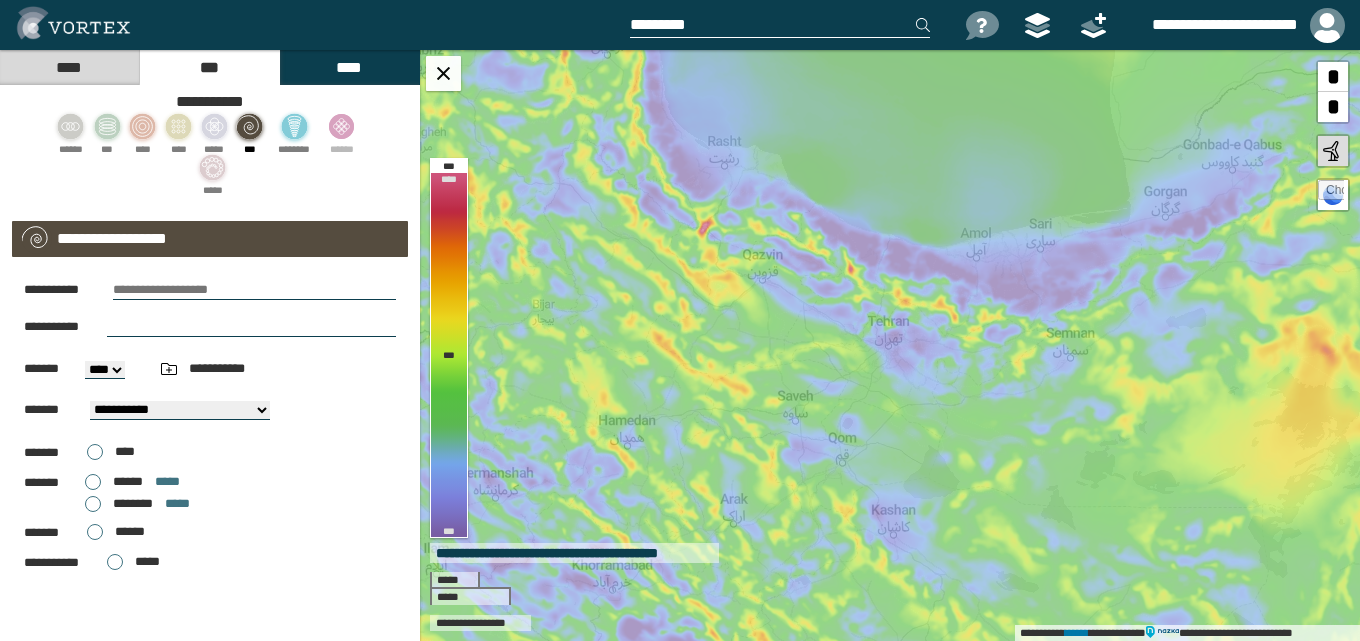 click 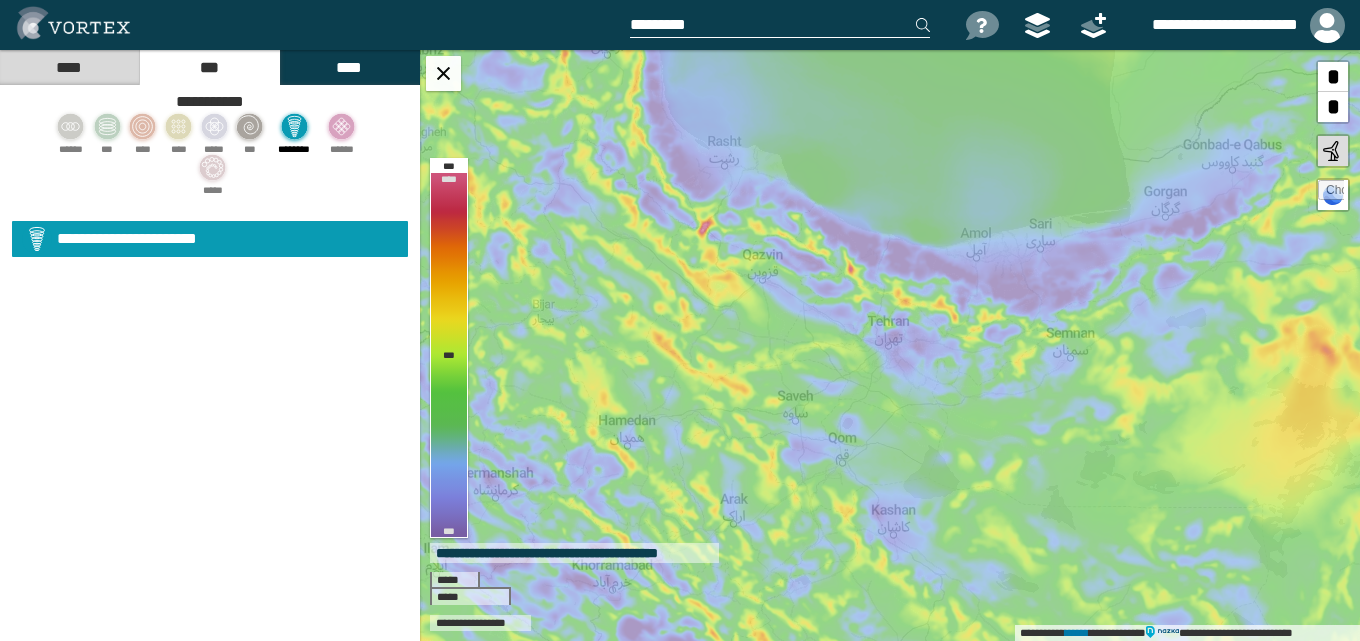 select on "**" 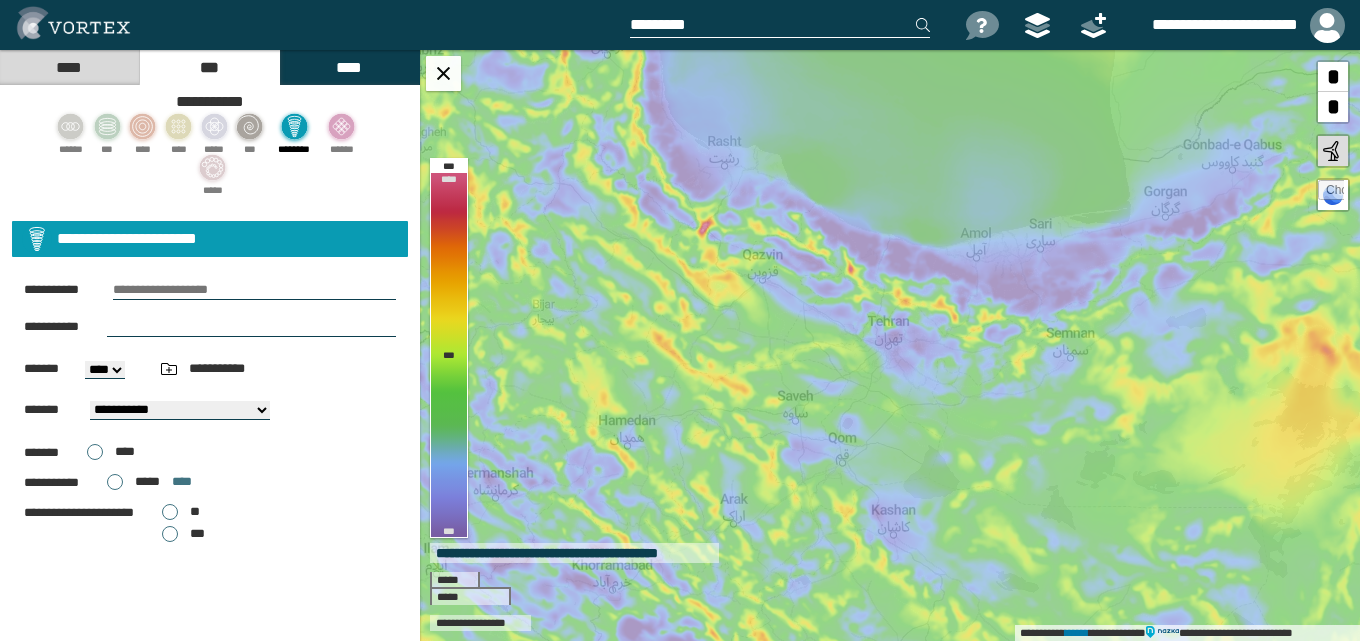 click 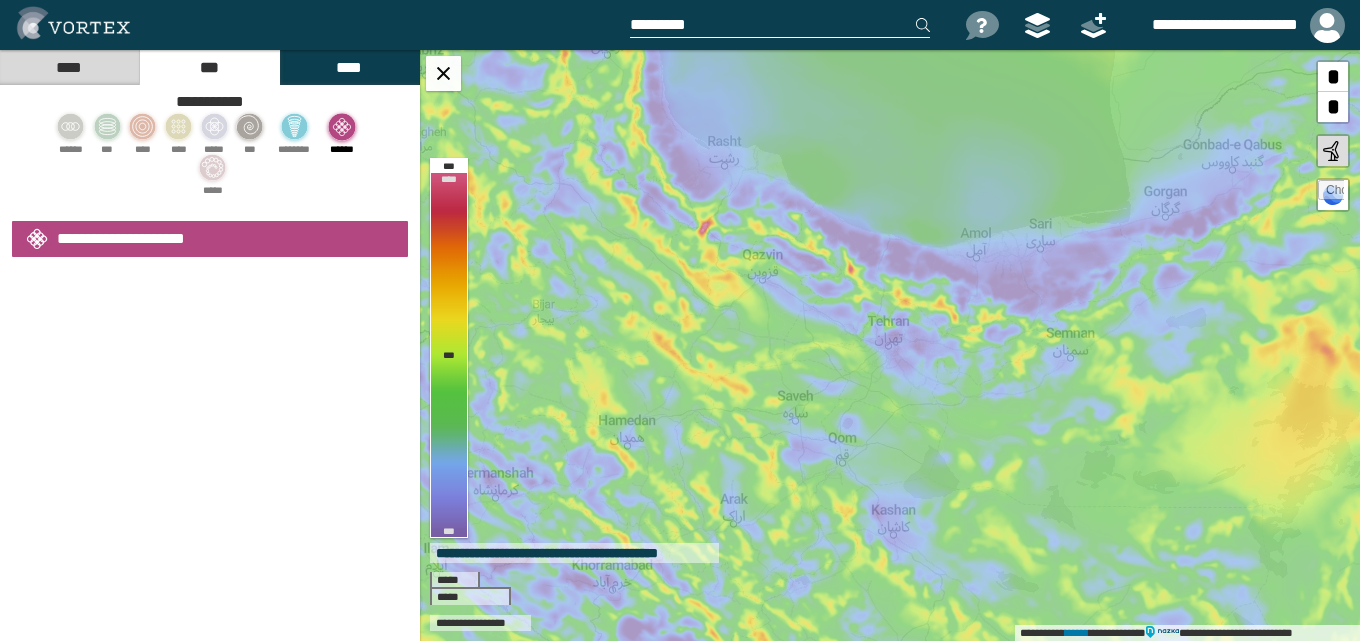 select on "**" 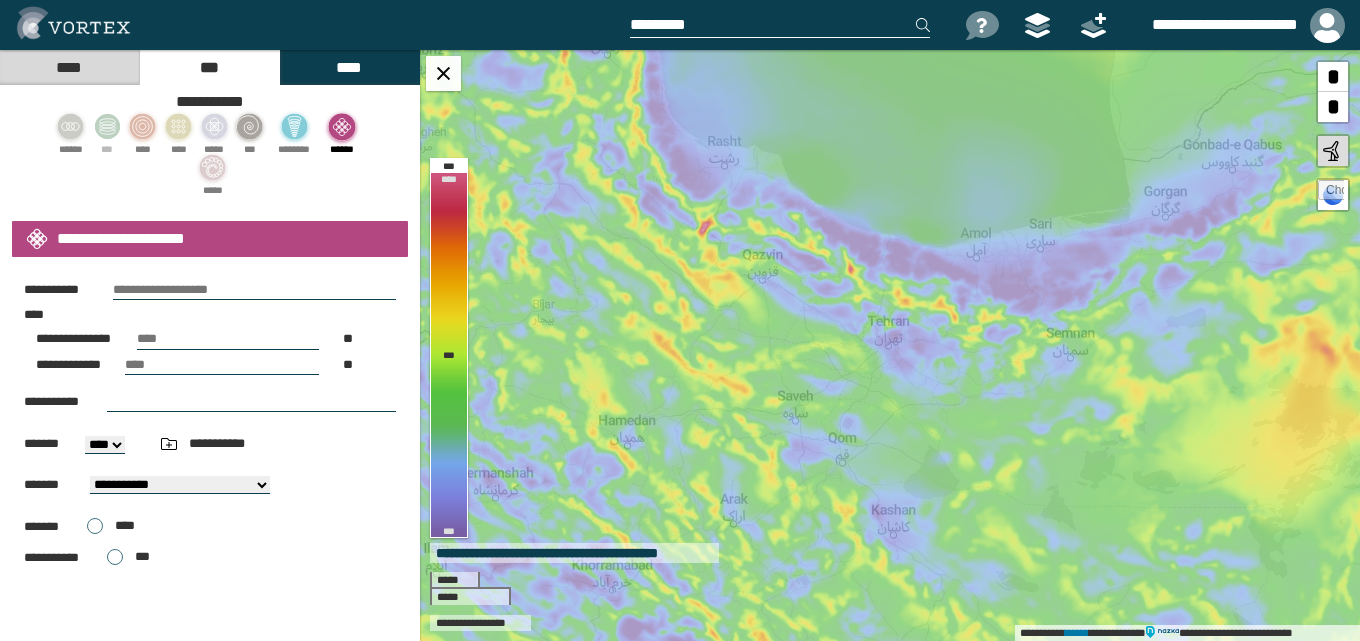 click 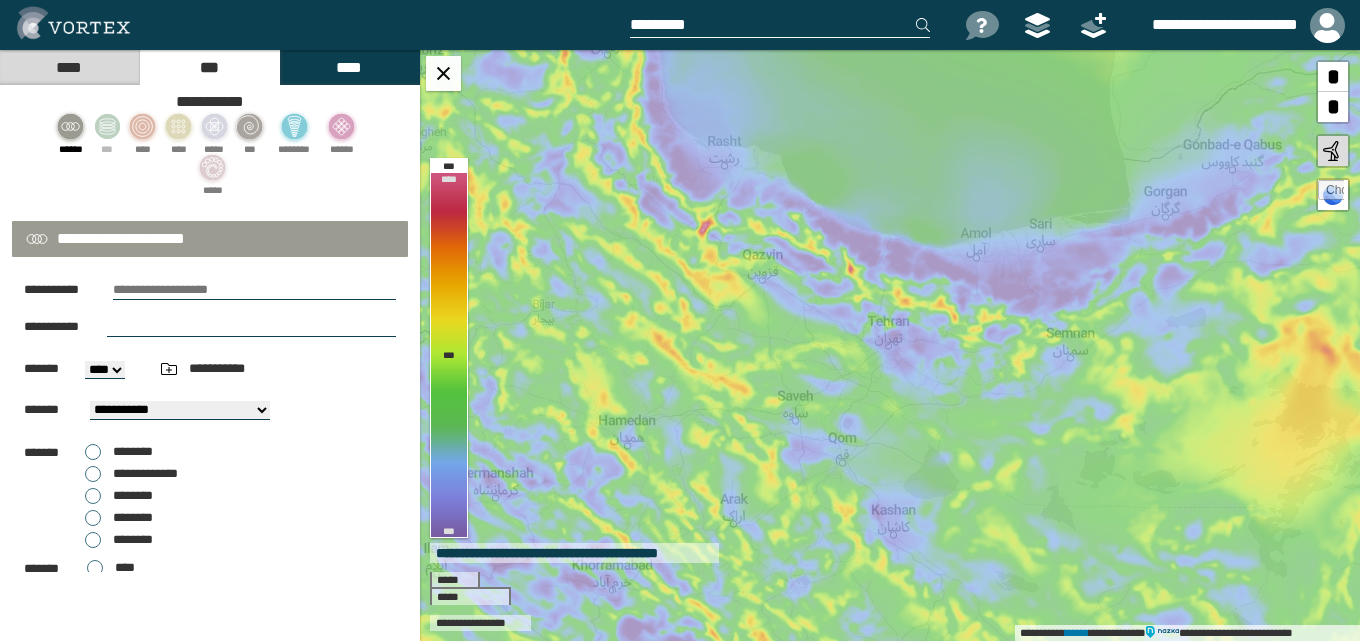 click at bounding box center [254, 290] 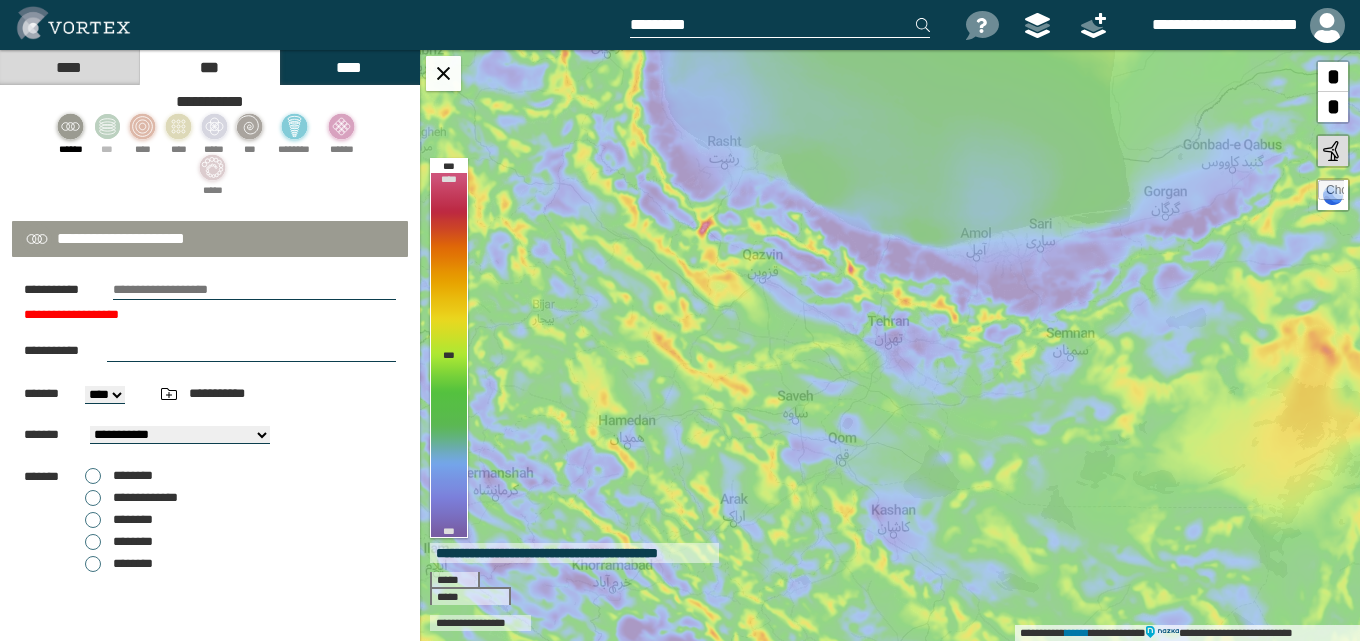 select on "**" 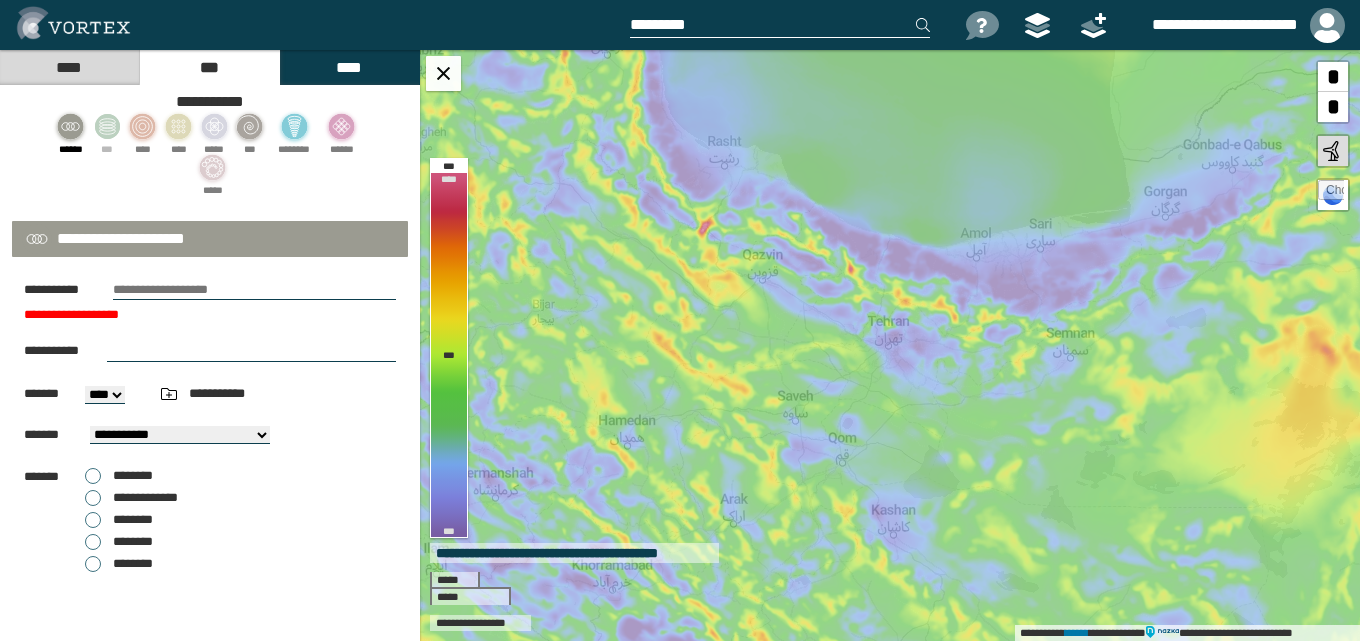 click on "**********" at bounding box center [180, 435] 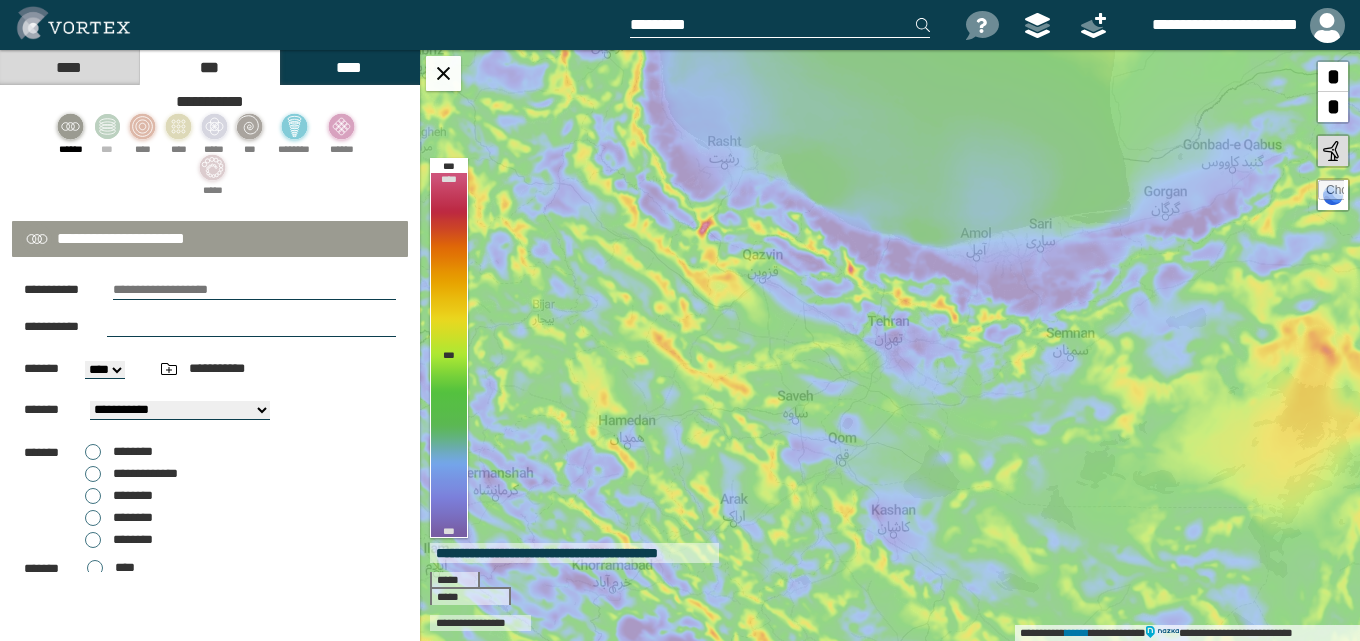 type on "**********" 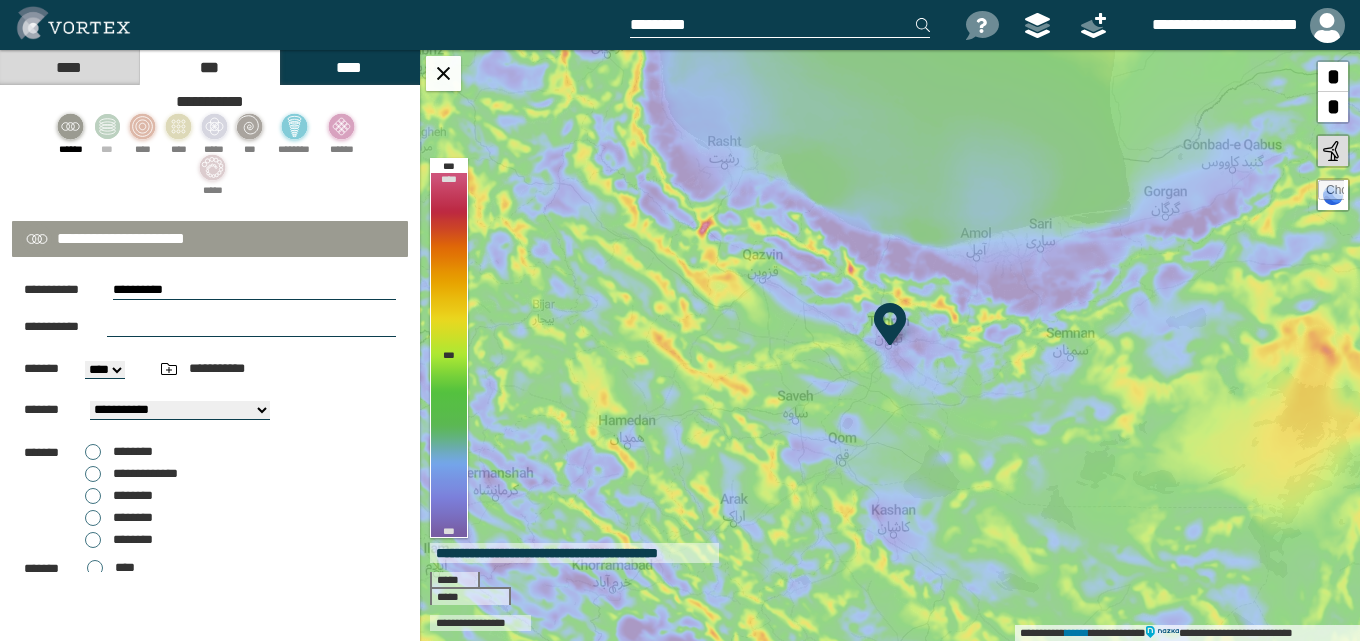 click at bounding box center [251, 327] 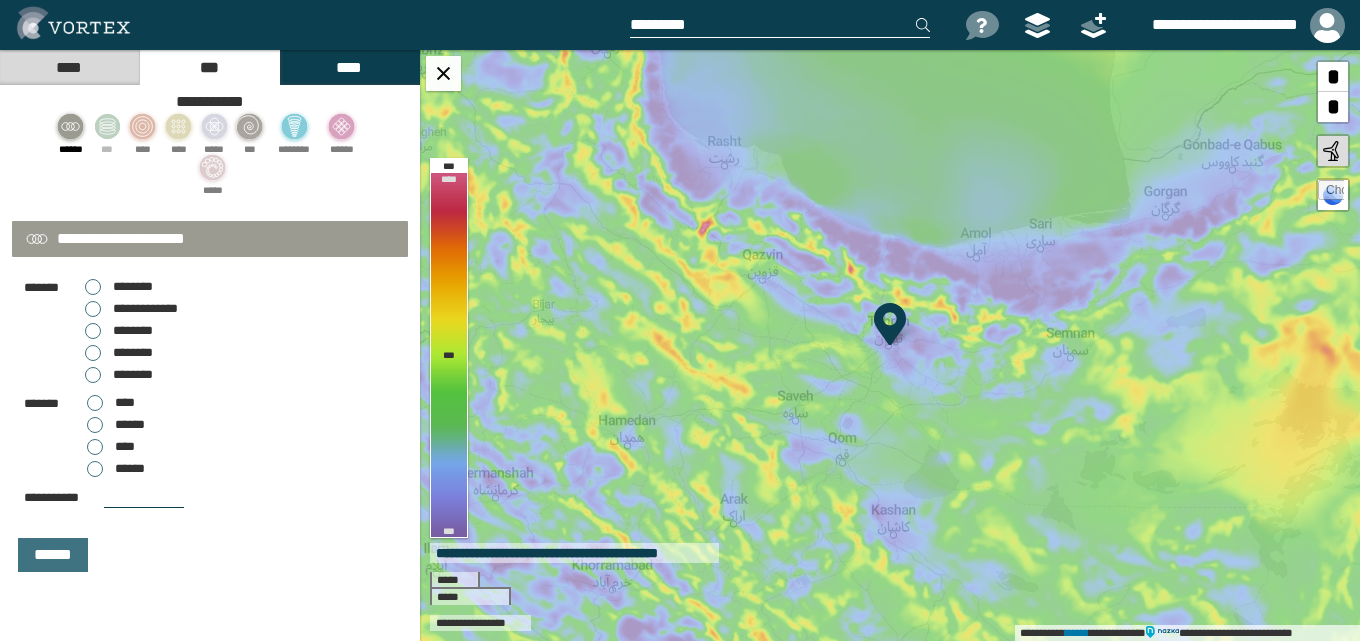 scroll, scrollTop: 169, scrollLeft: 0, axis: vertical 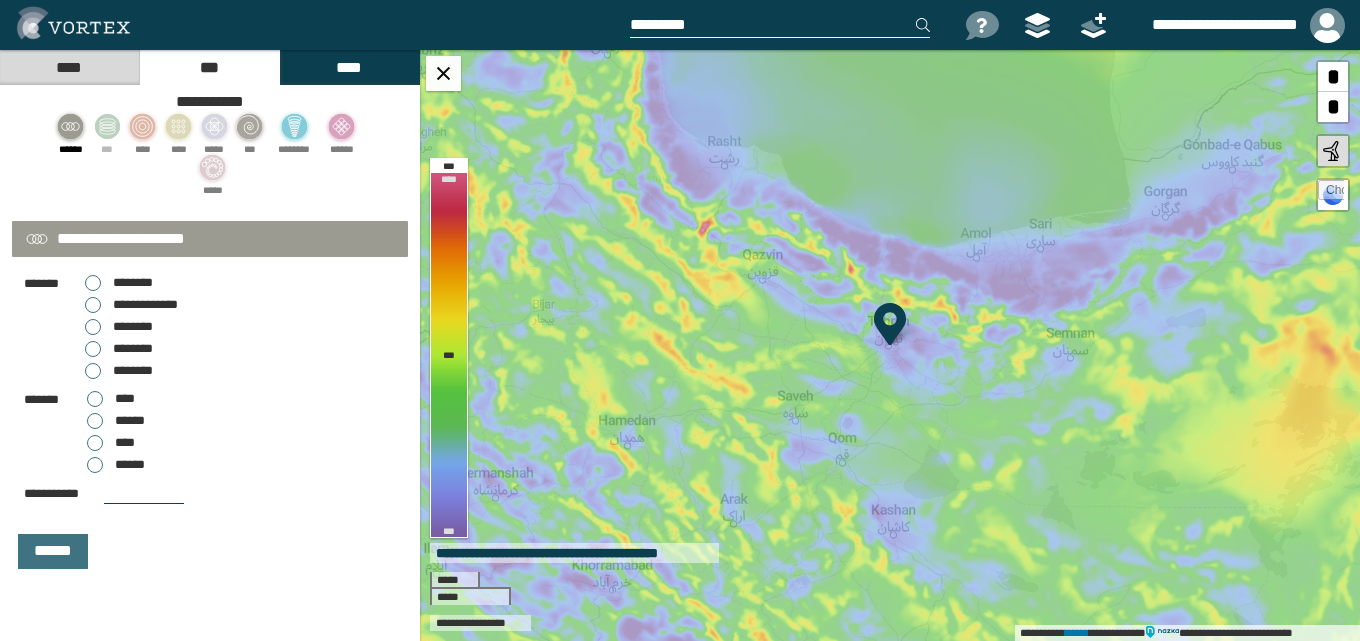 click on "**********" at bounding box center [131, 305] 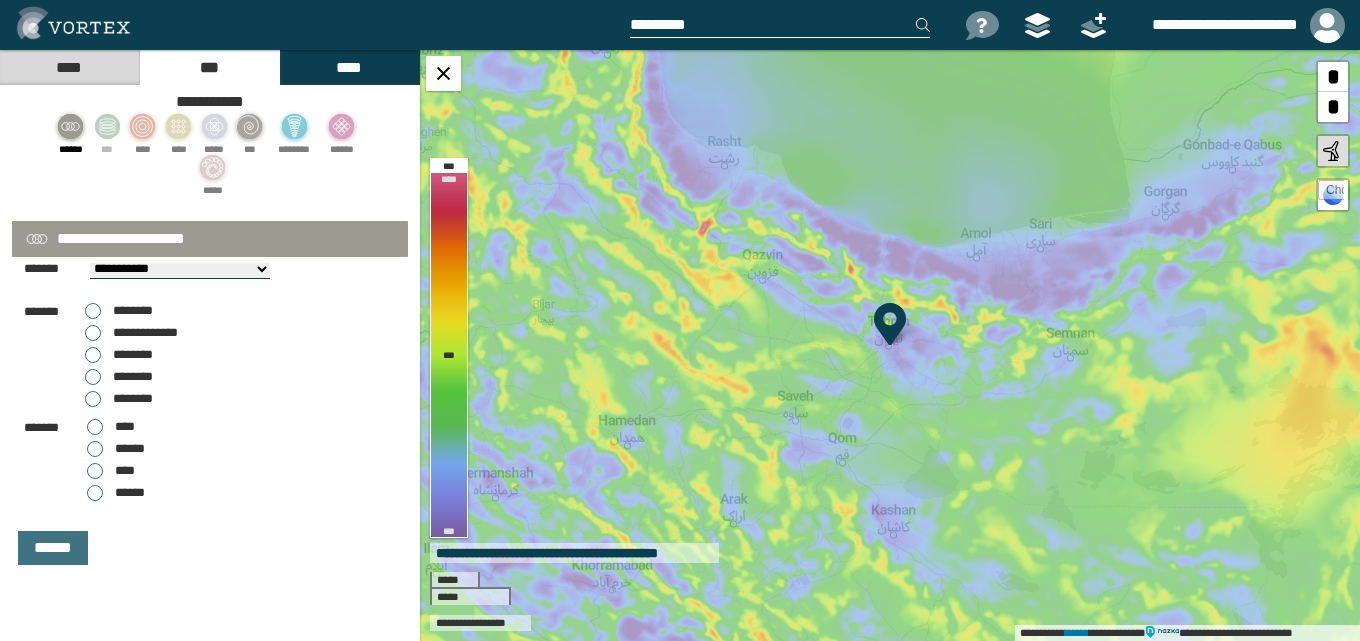 scroll, scrollTop: 141, scrollLeft: 0, axis: vertical 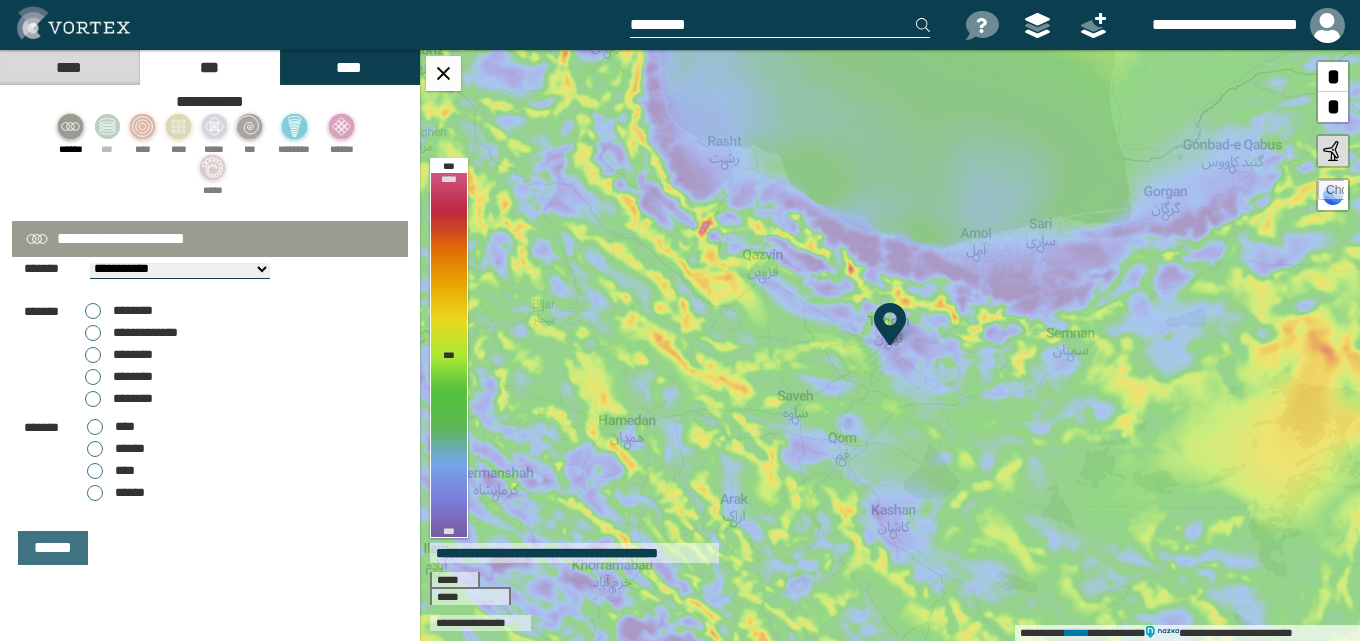 click on "******" at bounding box center (116, 493) 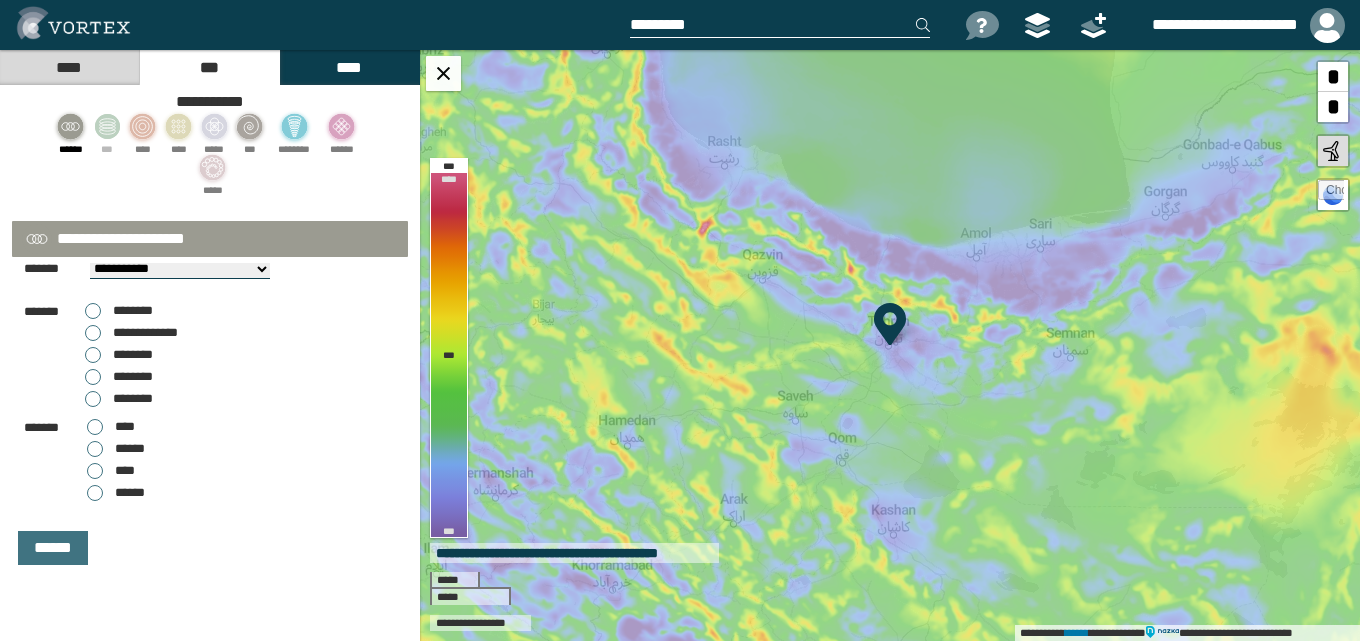 click on "******" at bounding box center (116, 493) 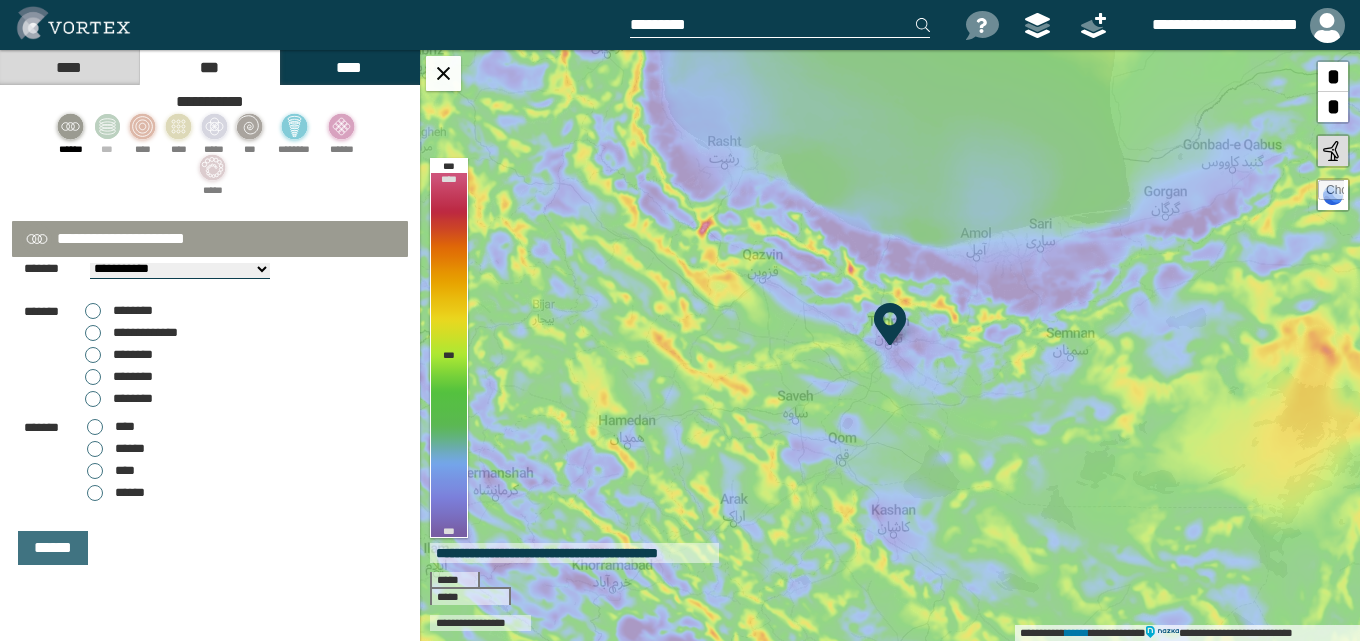 click on "**** ****** **** ******" at bounding box center (116, 460) 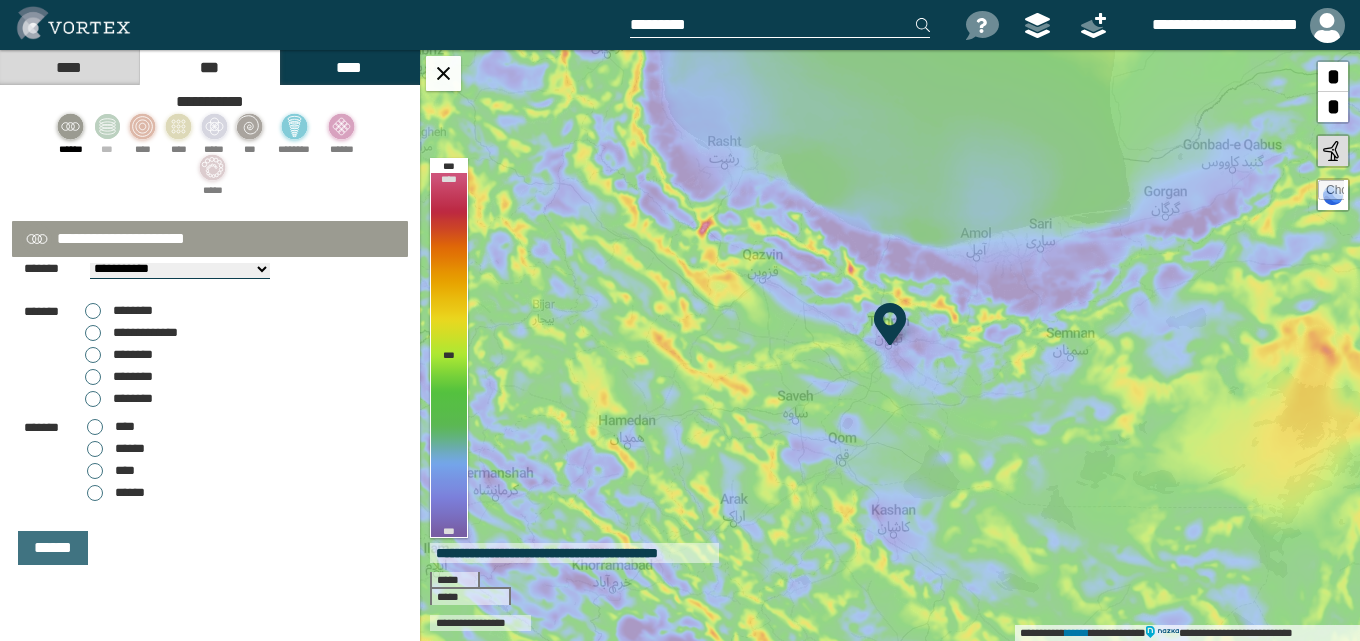 click on "****" at bounding box center [111, 427] 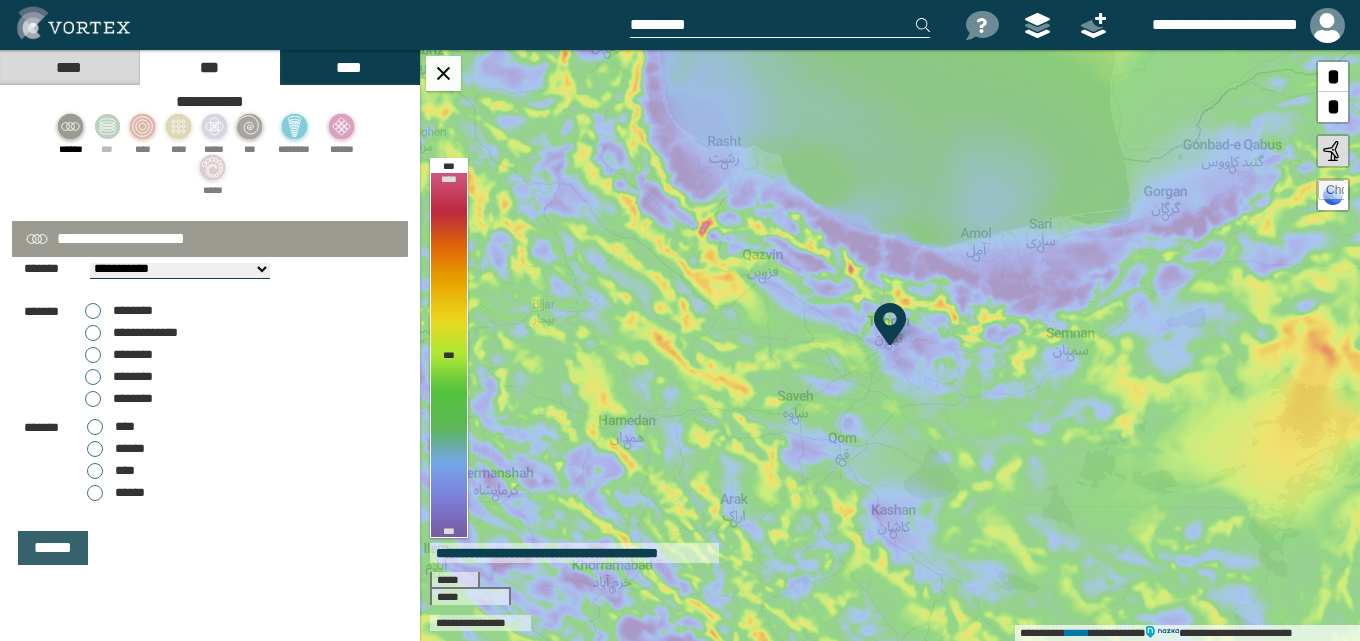 click on "******" at bounding box center [53, 548] 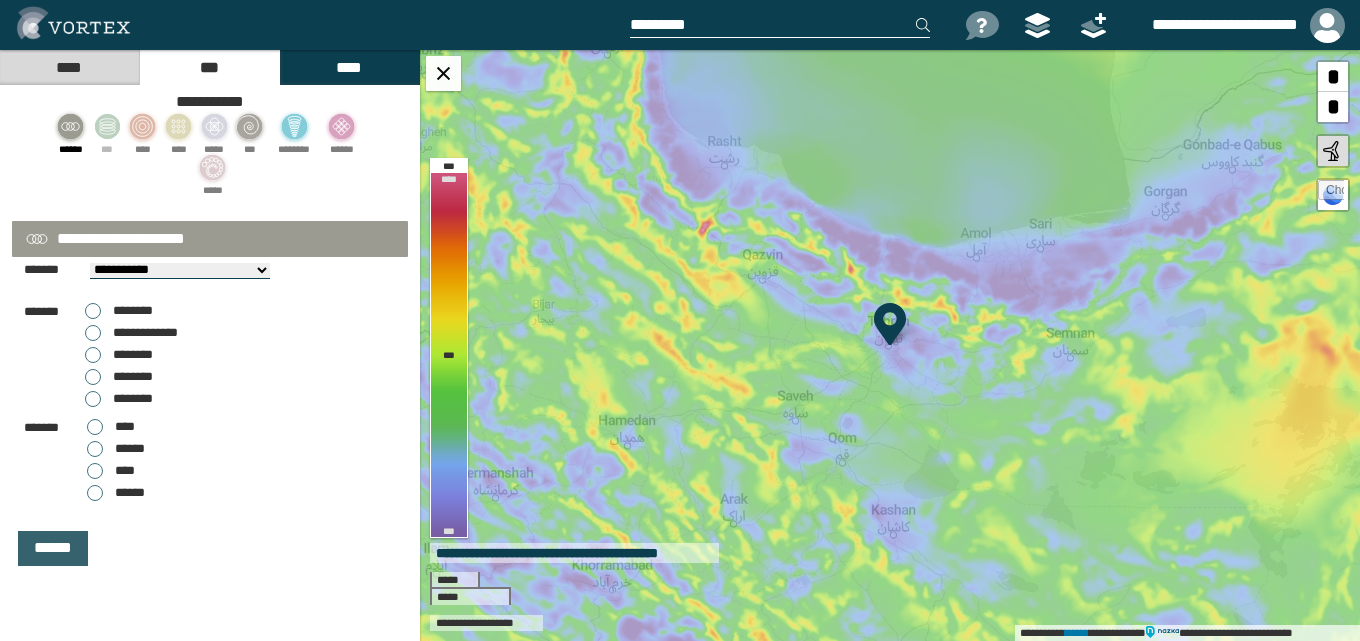 click on "******" at bounding box center [53, 548] 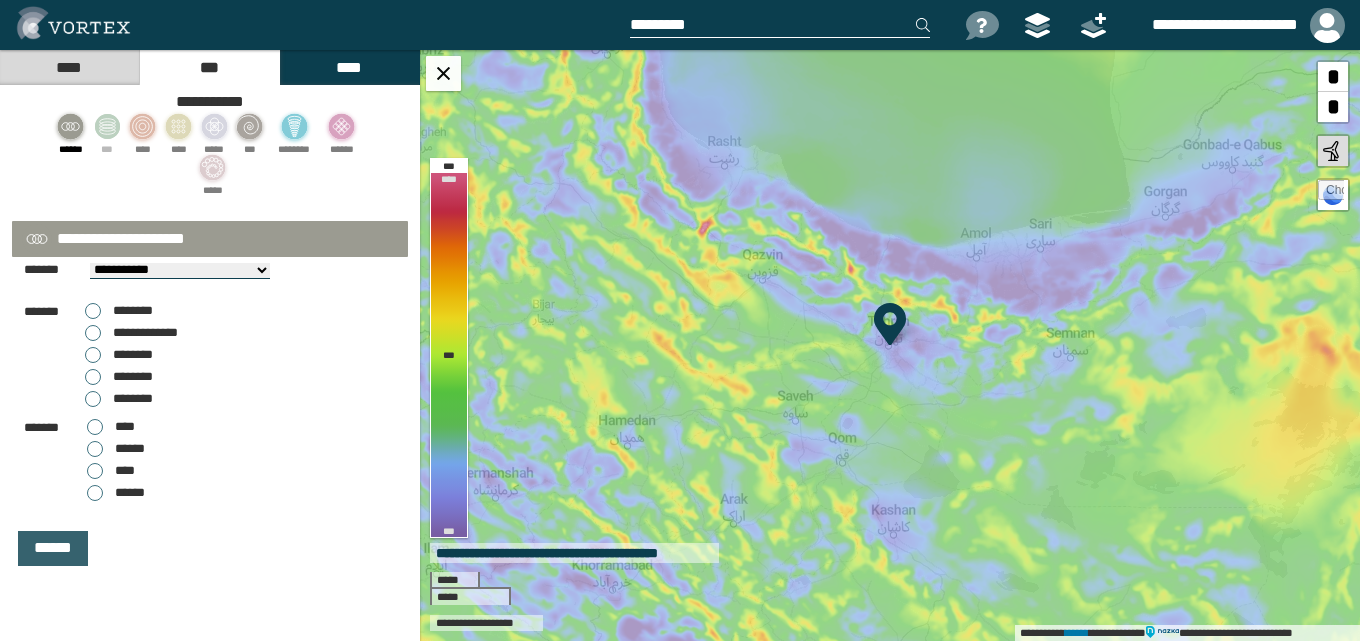 click on "******" at bounding box center (53, 548) 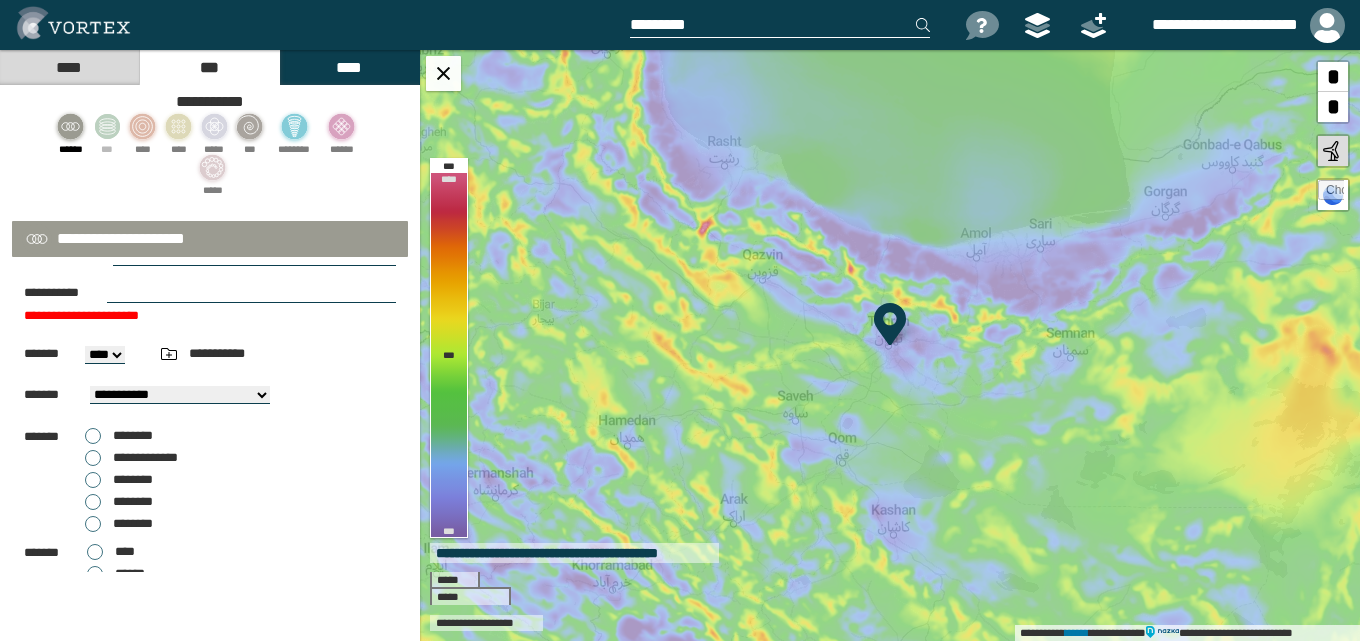 scroll, scrollTop: 0, scrollLeft: 0, axis: both 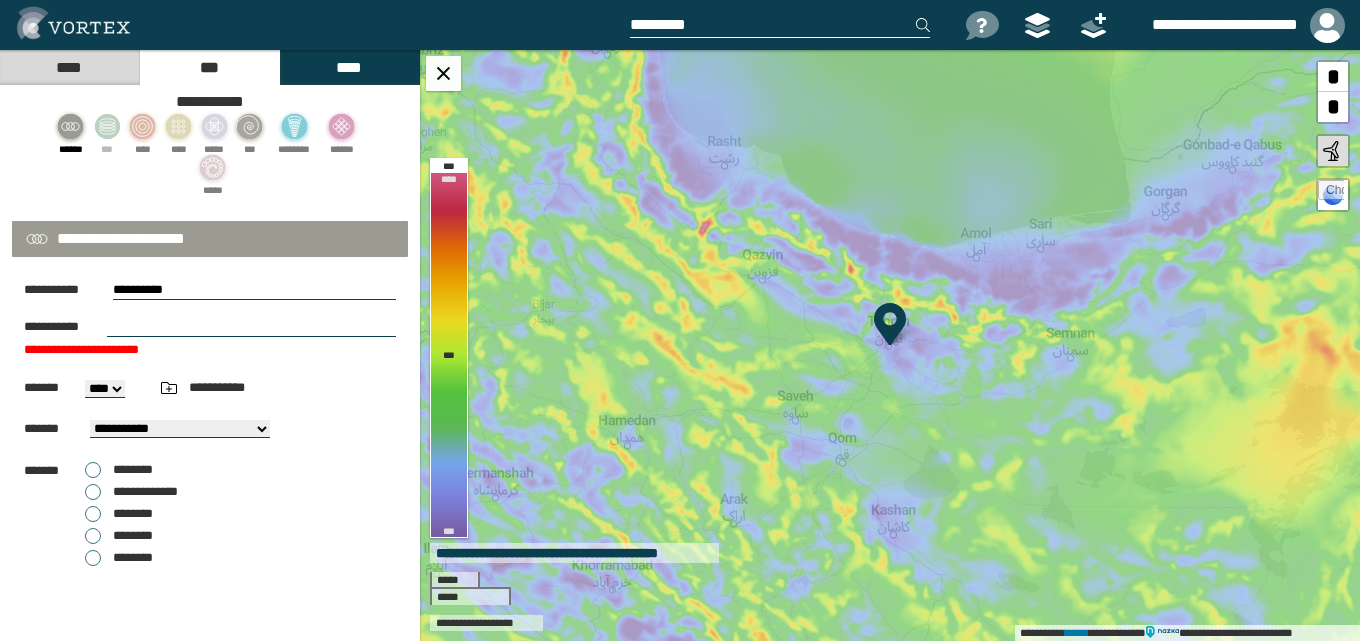 click at bounding box center [251, 327] 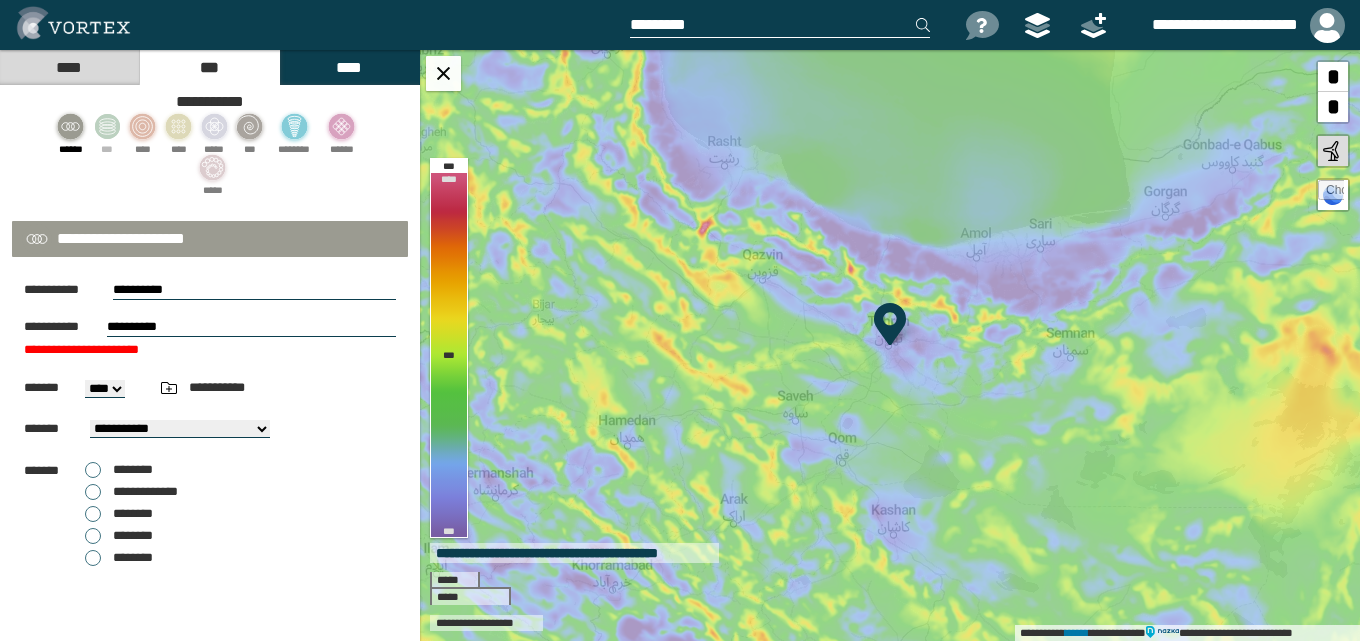 scroll, scrollTop: 159, scrollLeft: 0, axis: vertical 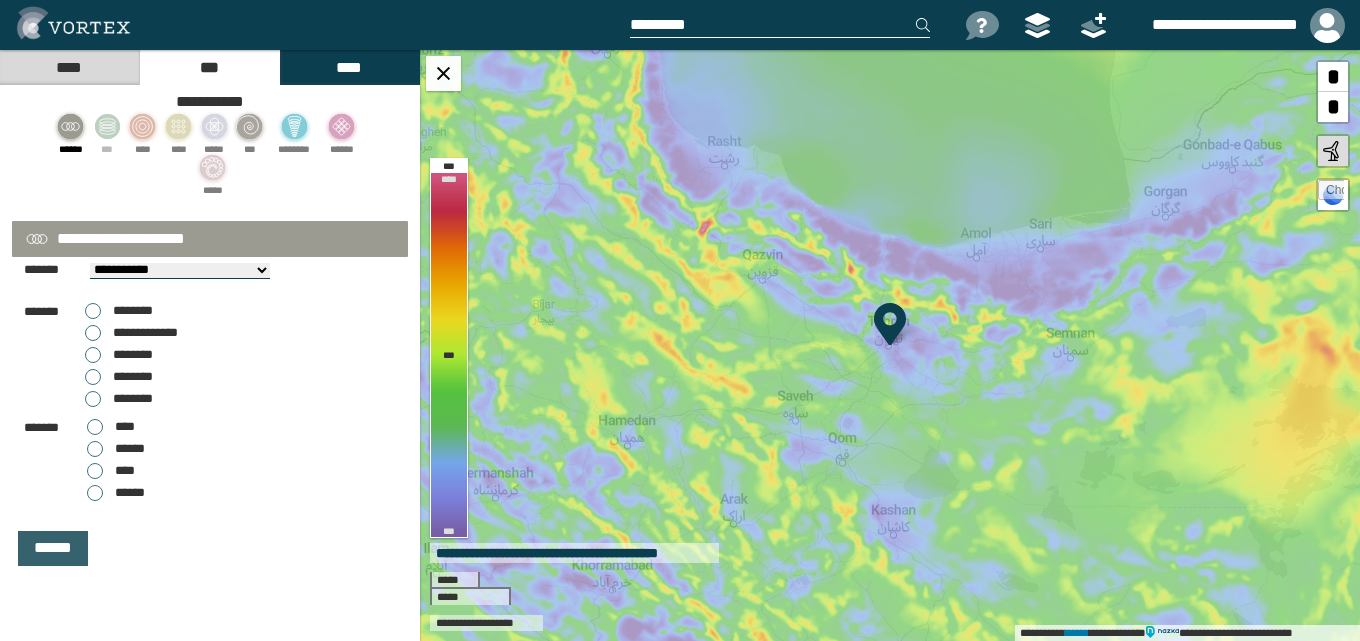 type on "**********" 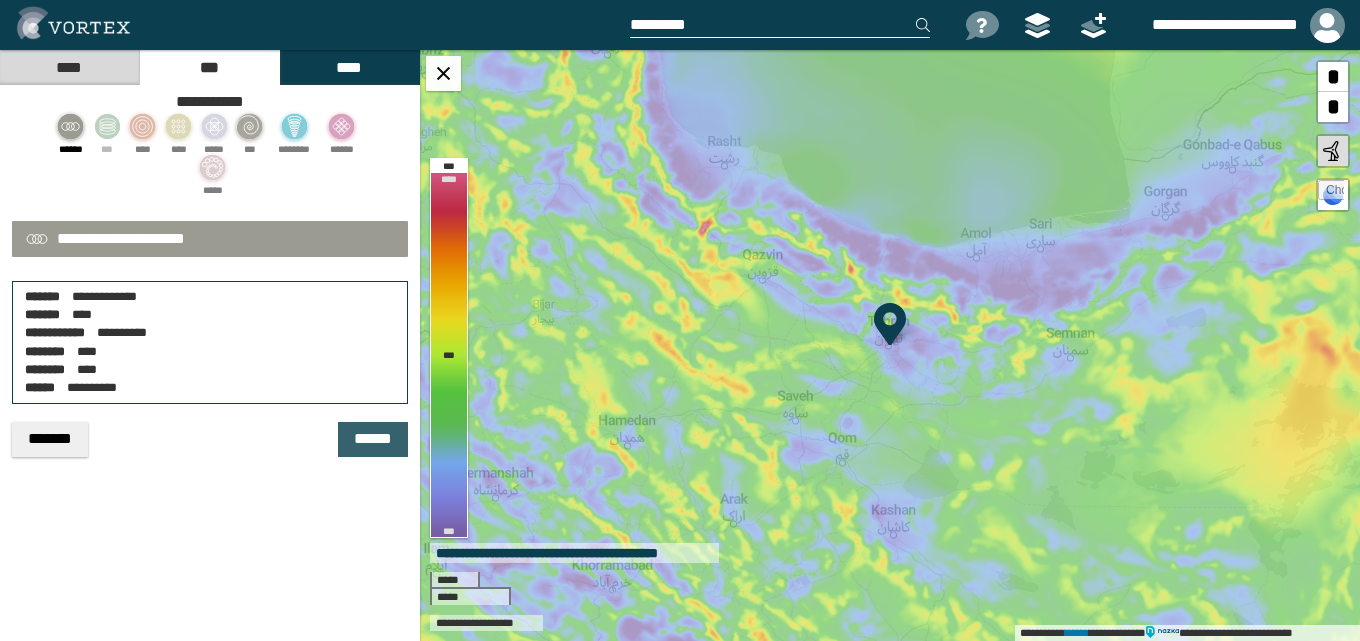 click on "******" at bounding box center [373, 439] 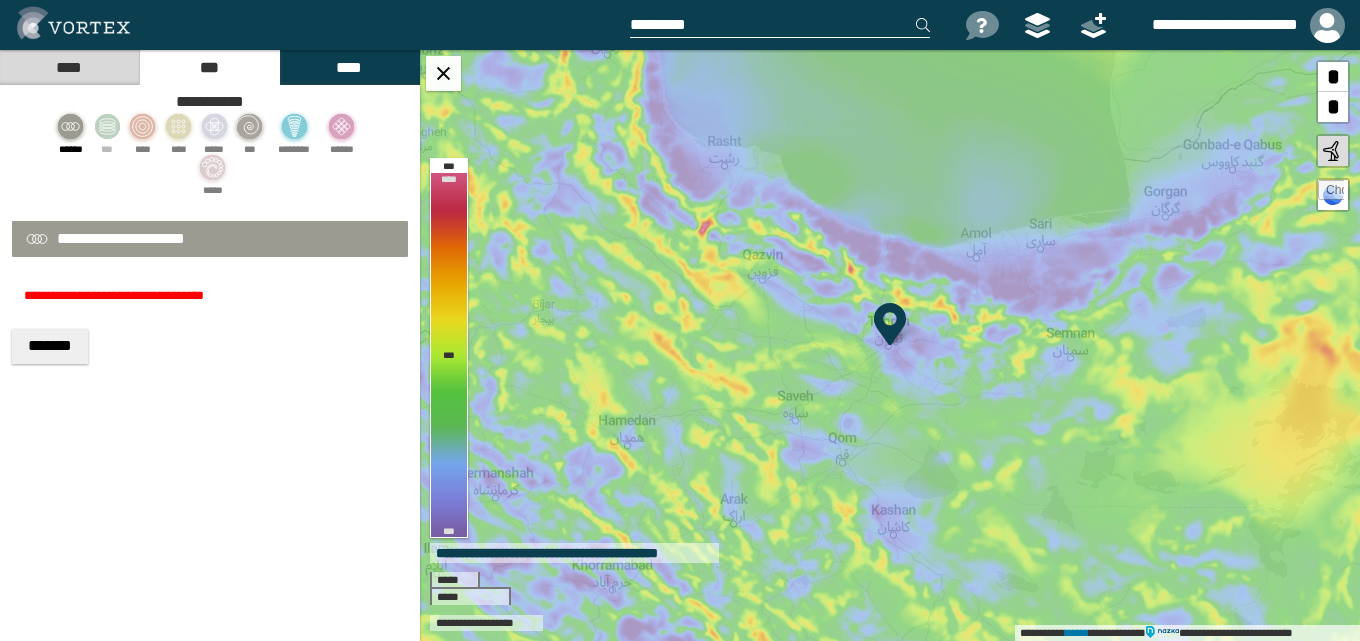 click on "*******" at bounding box center [50, 346] 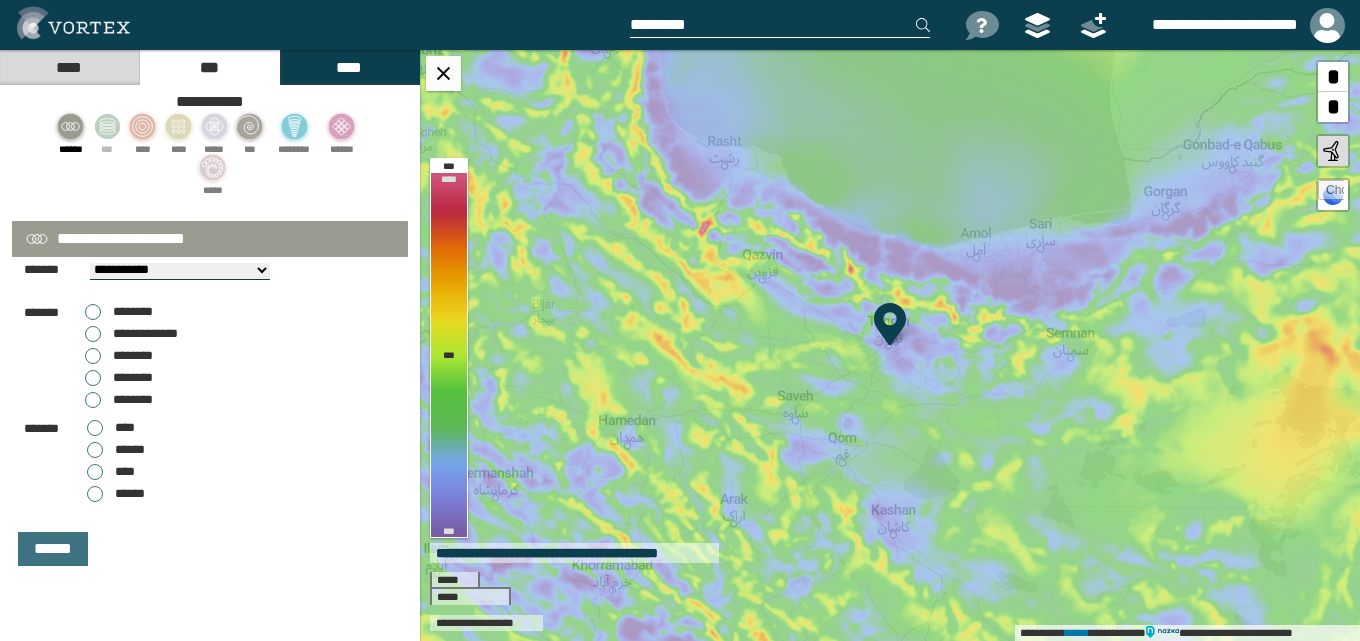 scroll, scrollTop: 0, scrollLeft: 0, axis: both 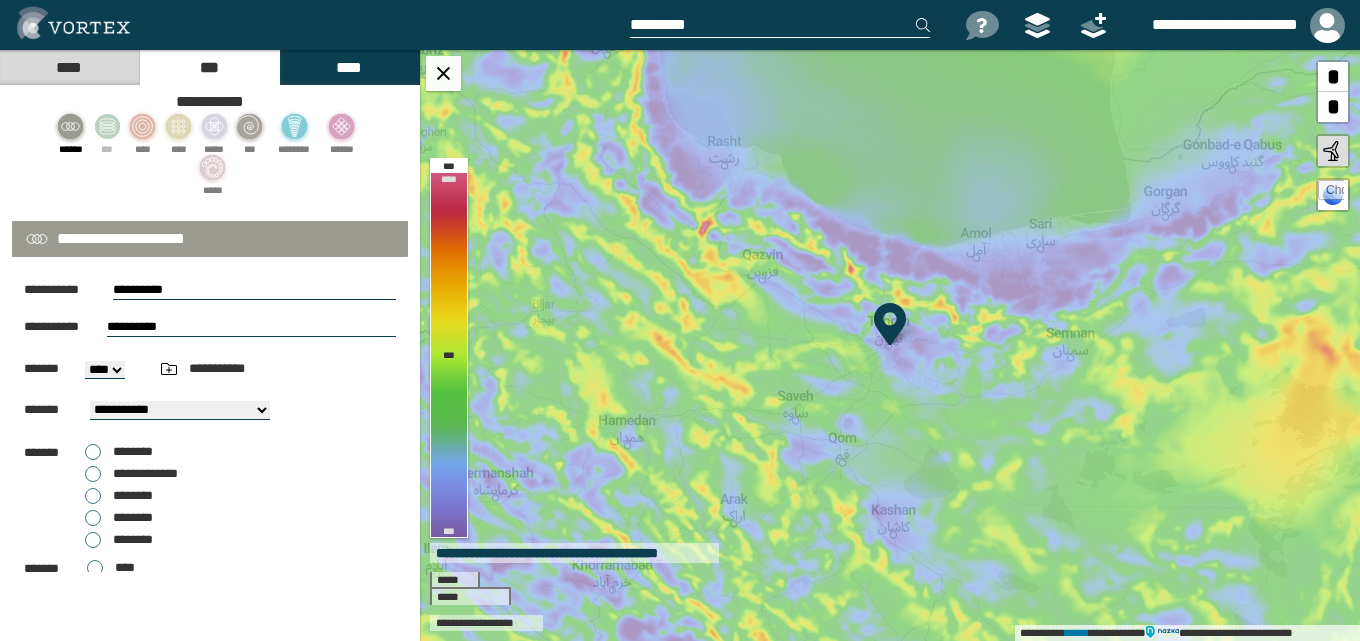 click on "********" at bounding box center (119, 452) 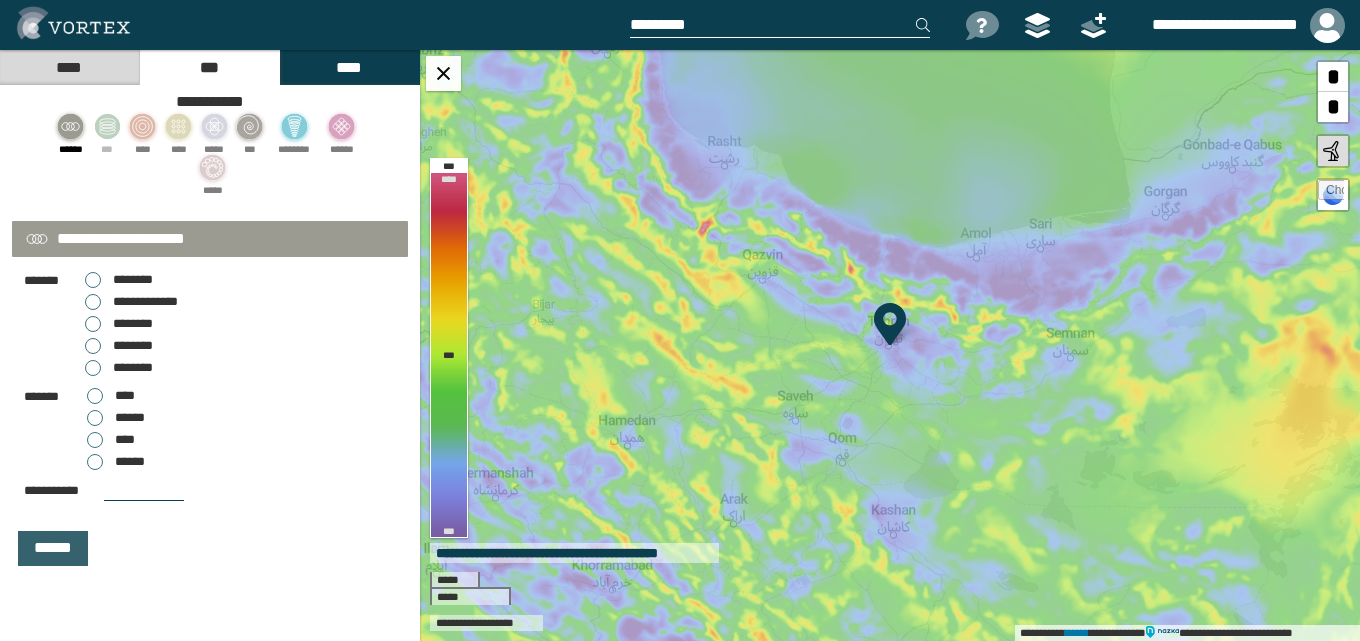 click on "******" at bounding box center [53, 548] 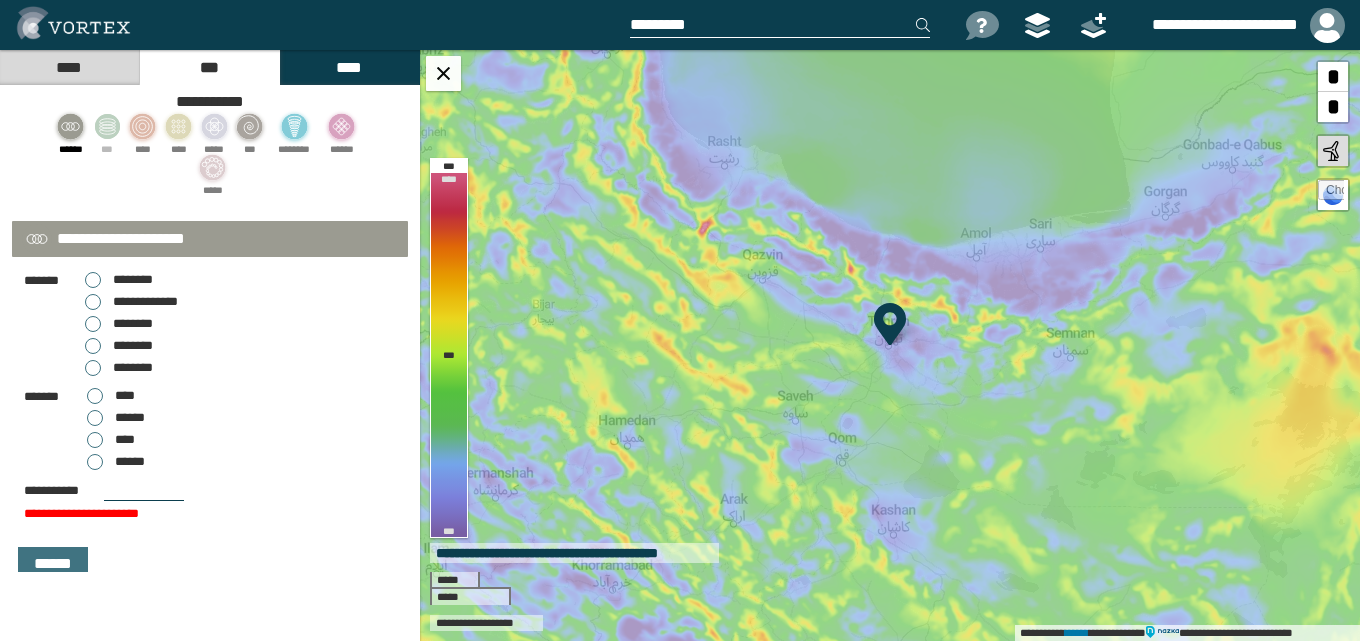 click at bounding box center [144, 491] 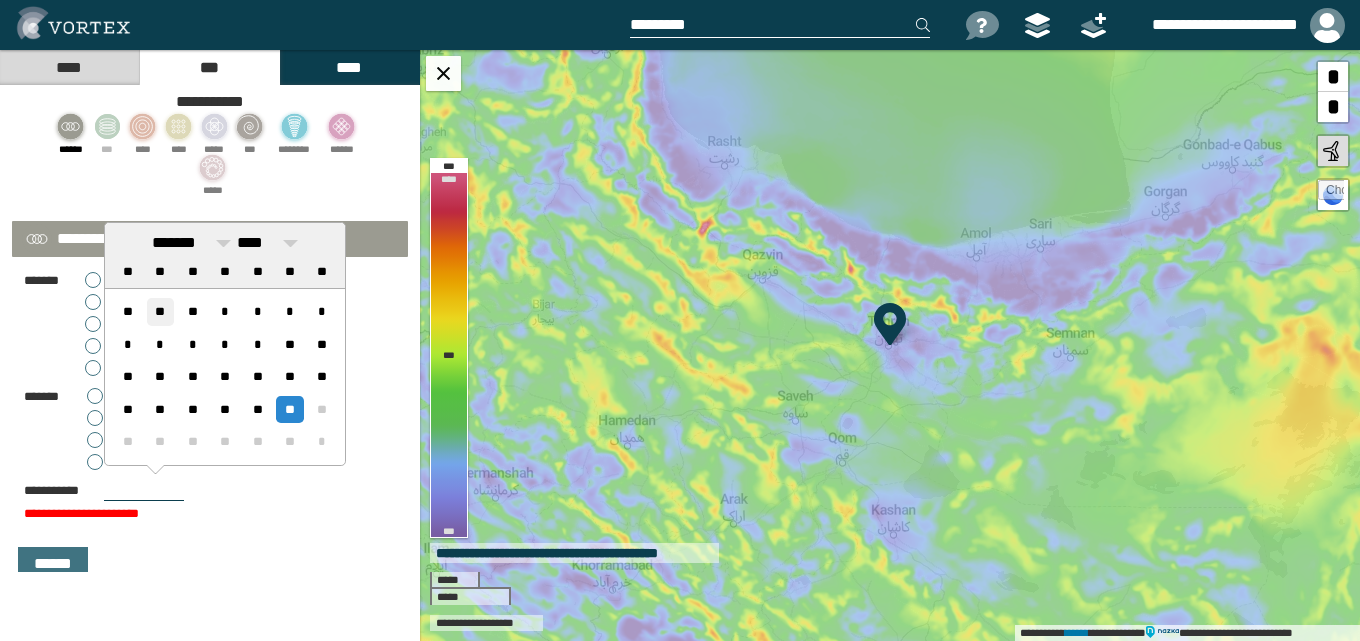 click on "**" at bounding box center [160, 311] 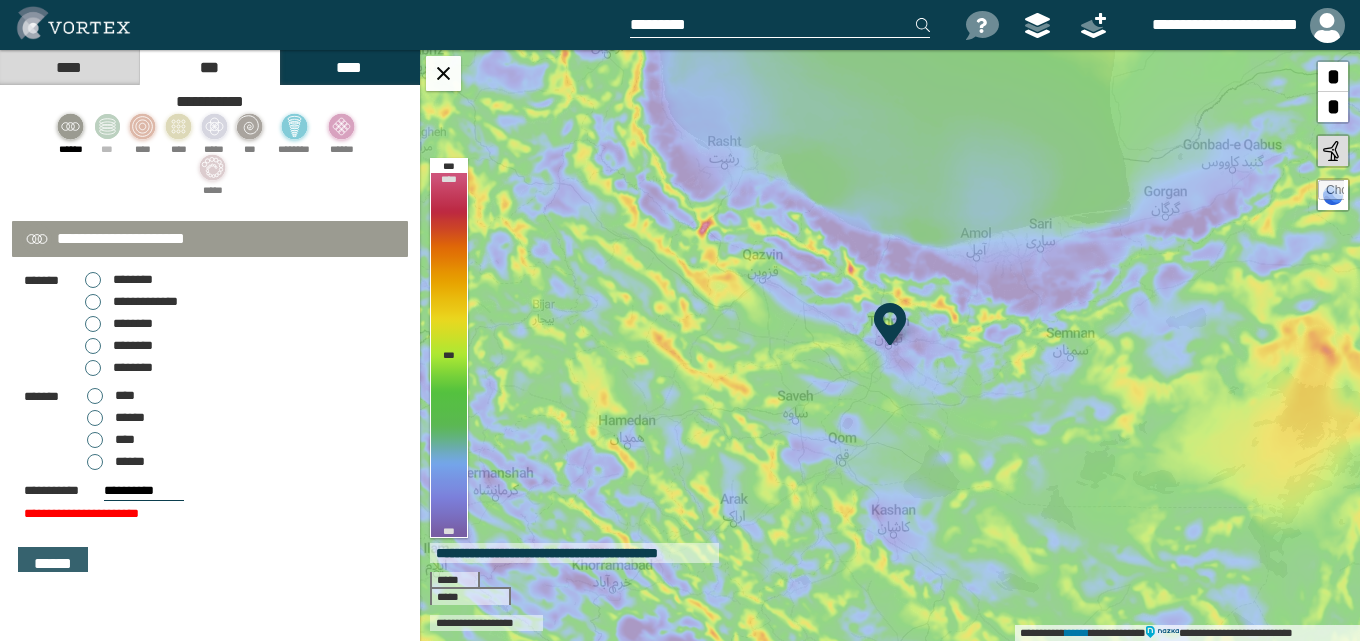 click on "******" at bounding box center (53, 564) 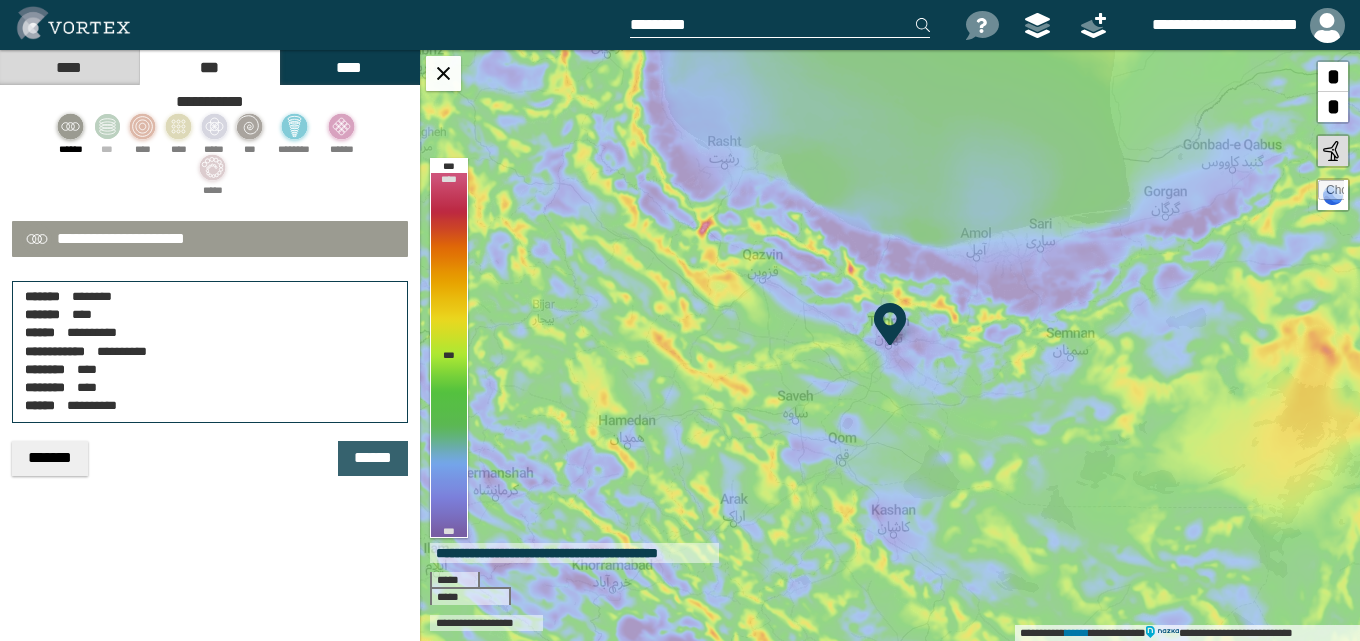 click on "******" at bounding box center [373, 458] 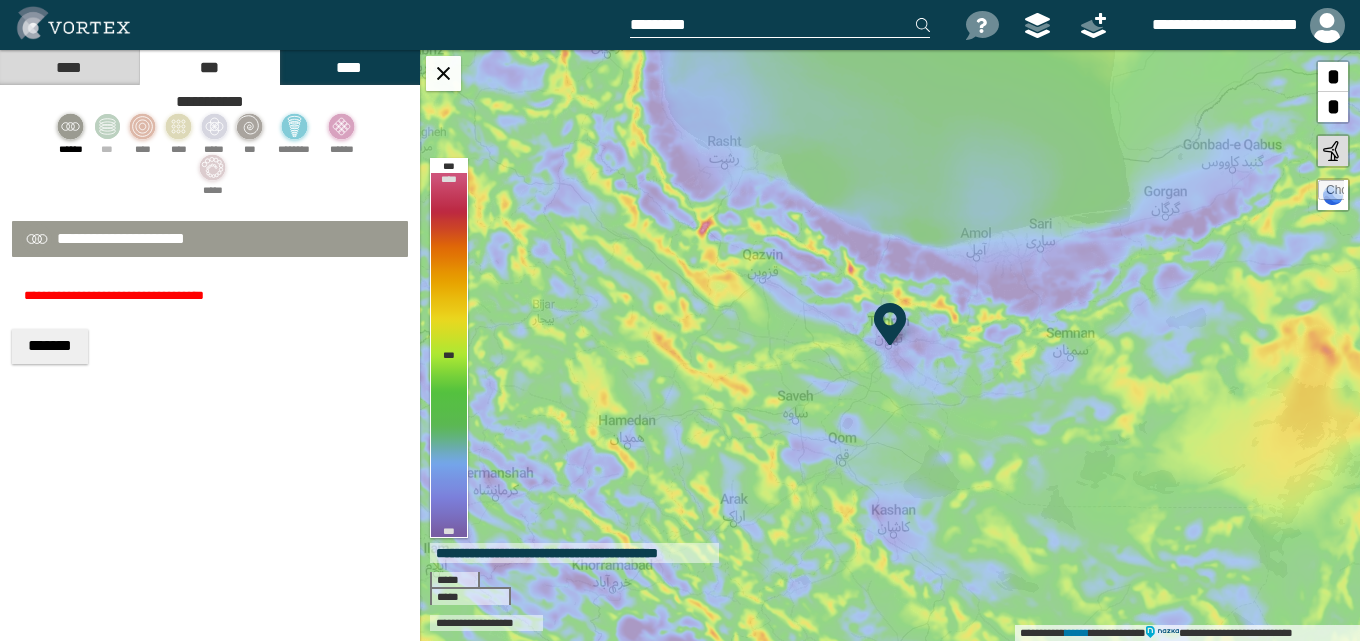 click on "*******" at bounding box center [50, 346] 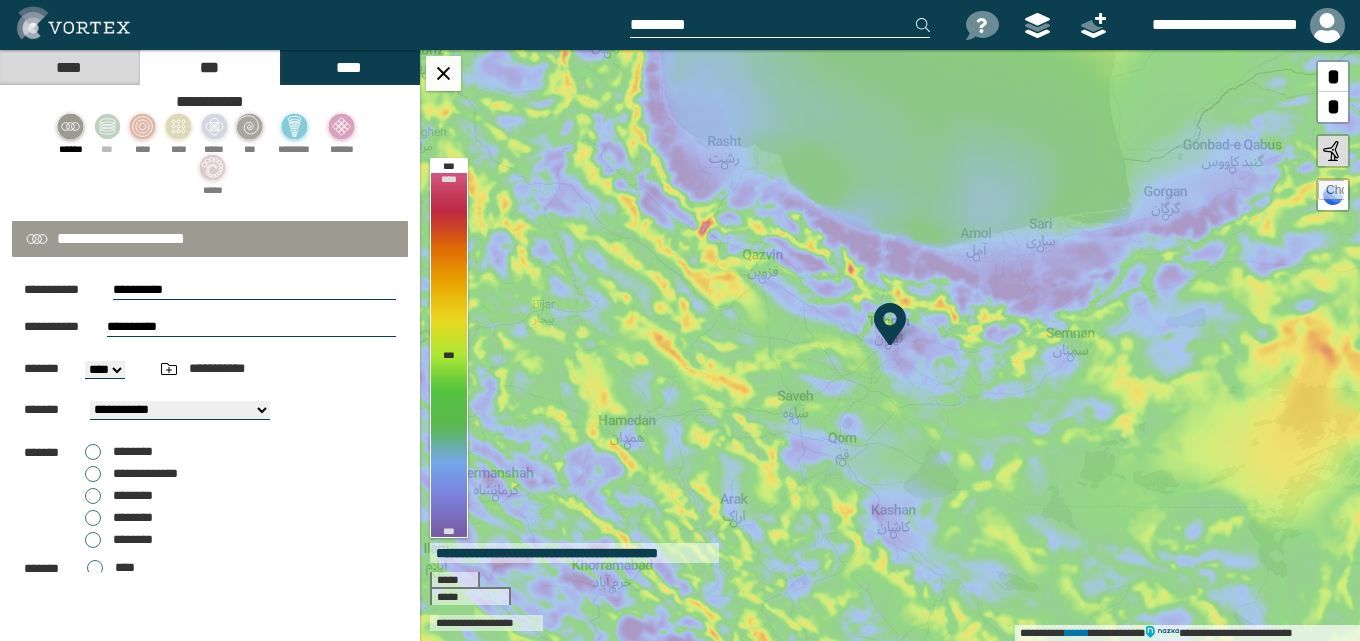 click on "****" at bounding box center (349, 67) 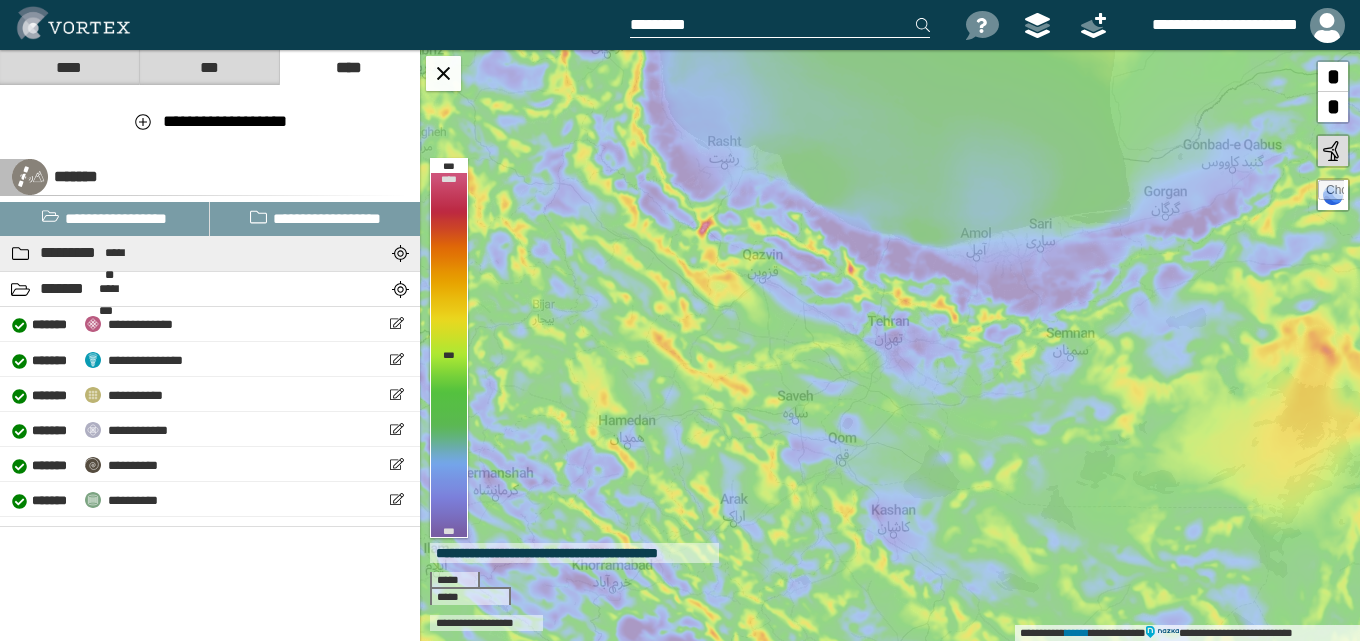 click on "*********" at bounding box center [70, 253] 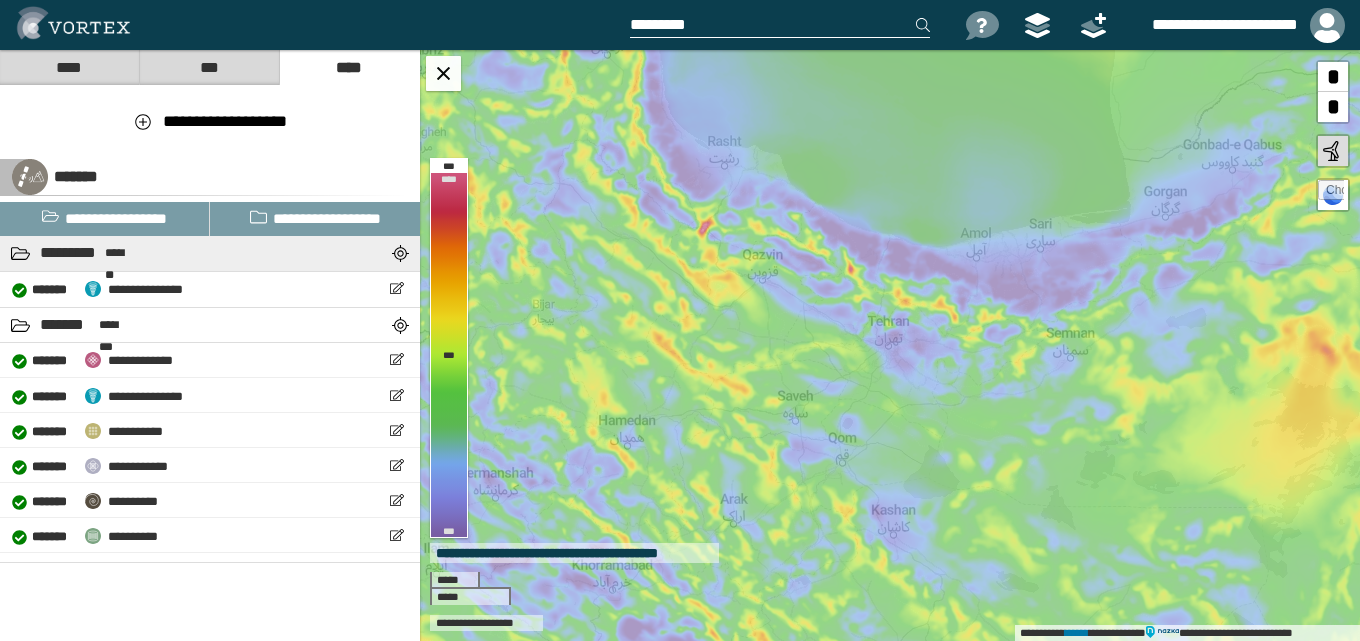 click on "*********" at bounding box center [70, 253] 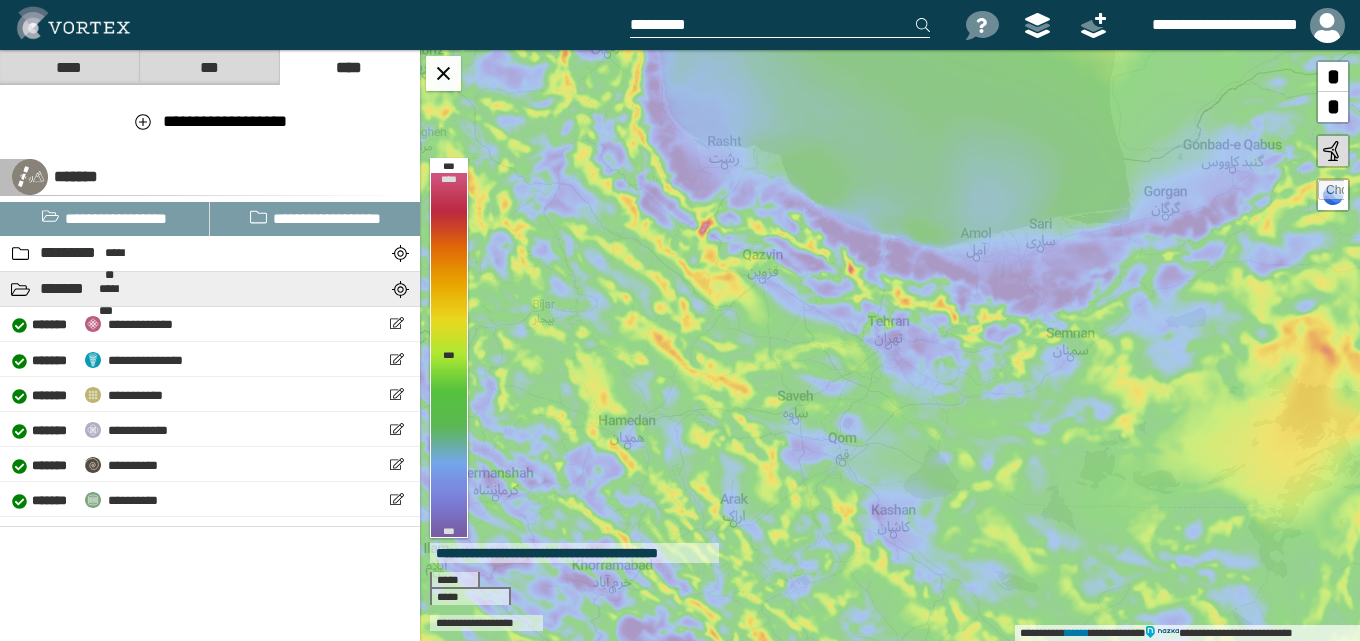 click on "*******" at bounding box center [67, 289] 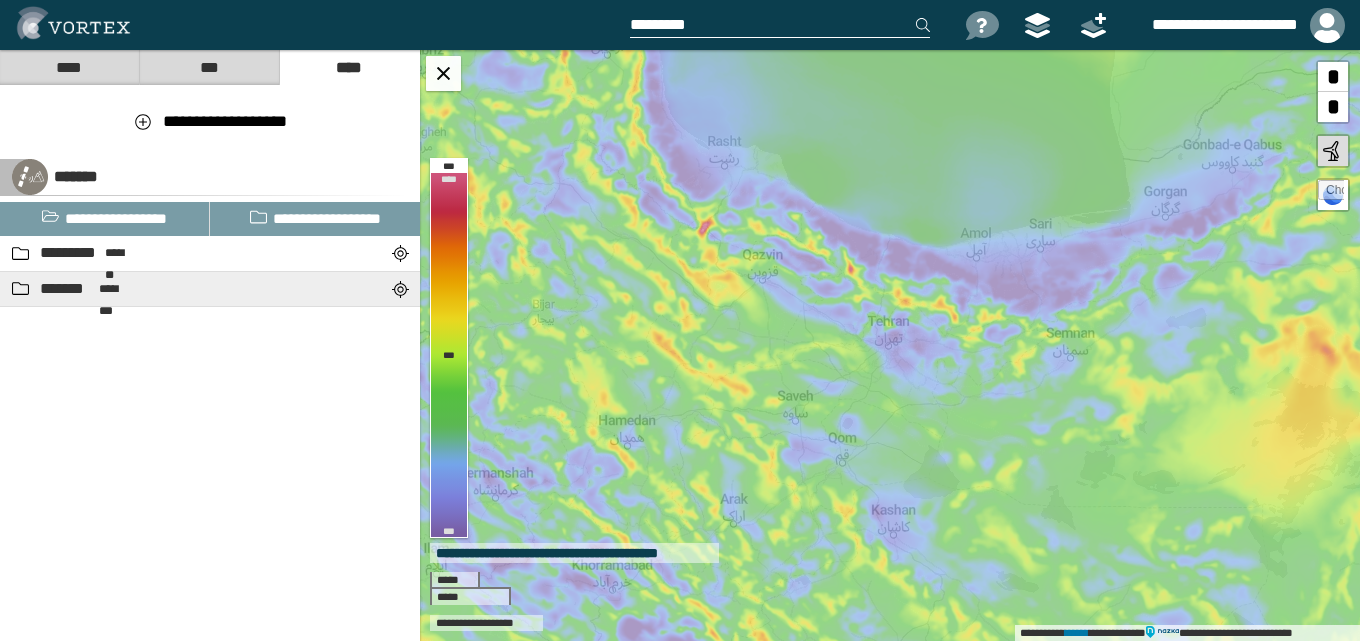 click on "*******" at bounding box center (67, 289) 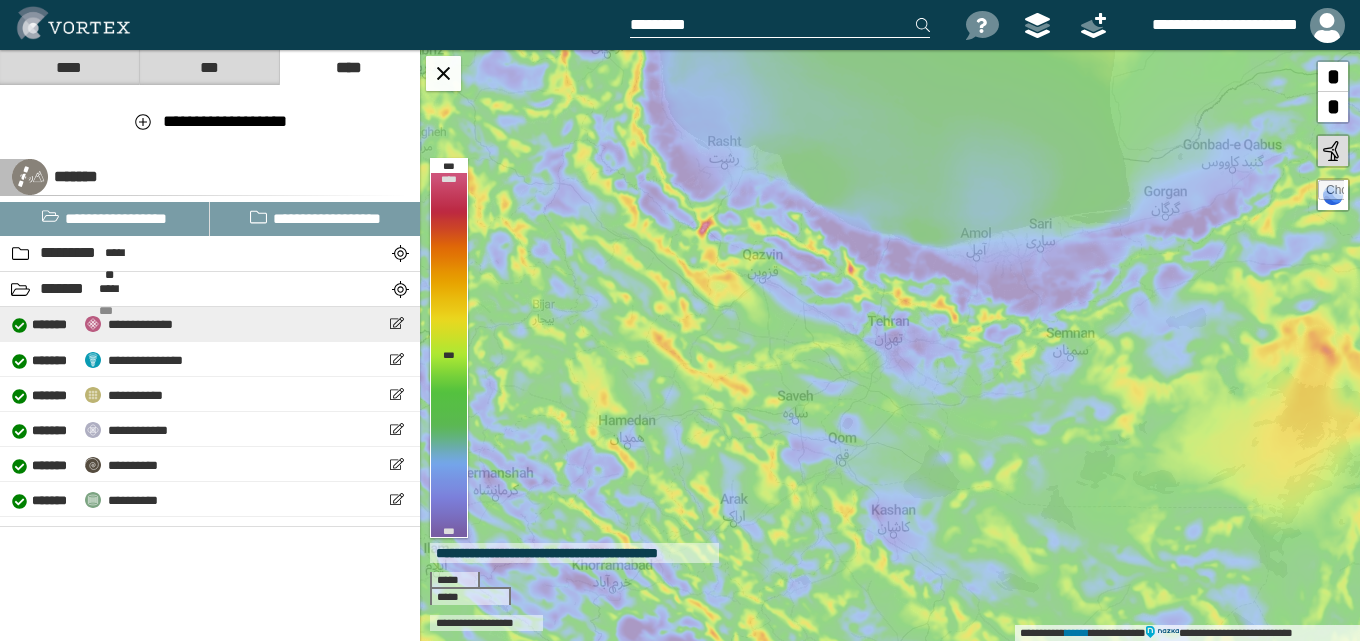 click on "some text here" at bounding box center (210, 324) 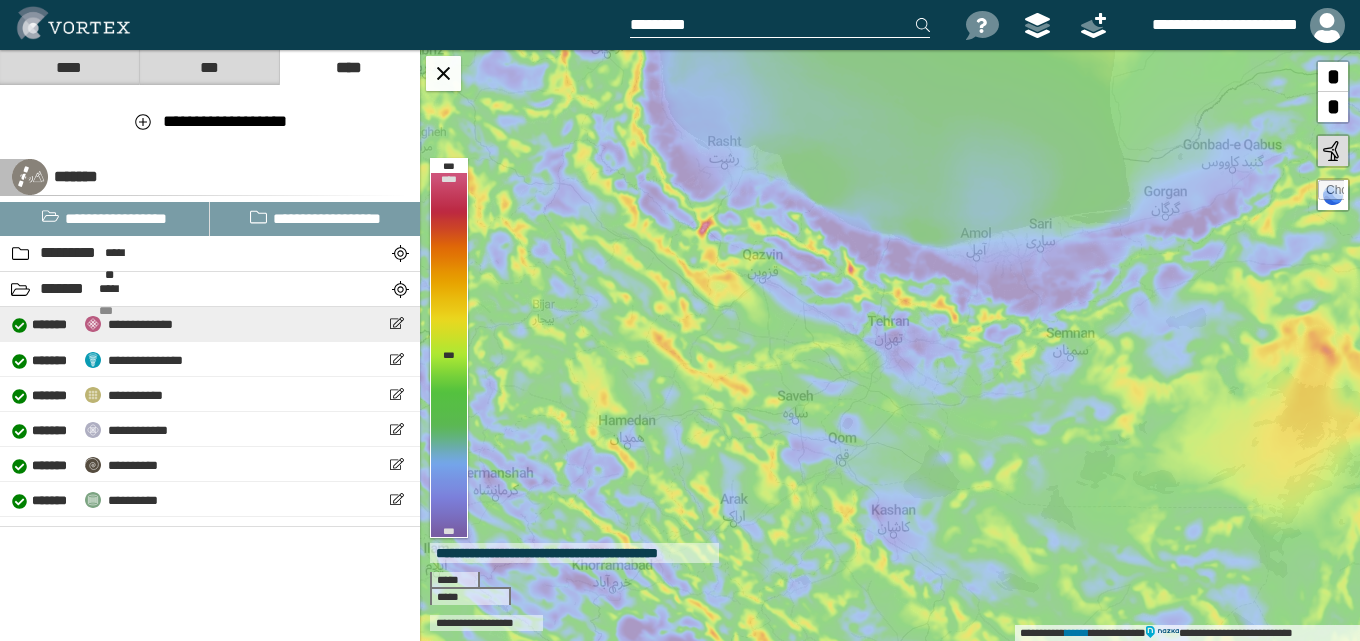 select on "**" 